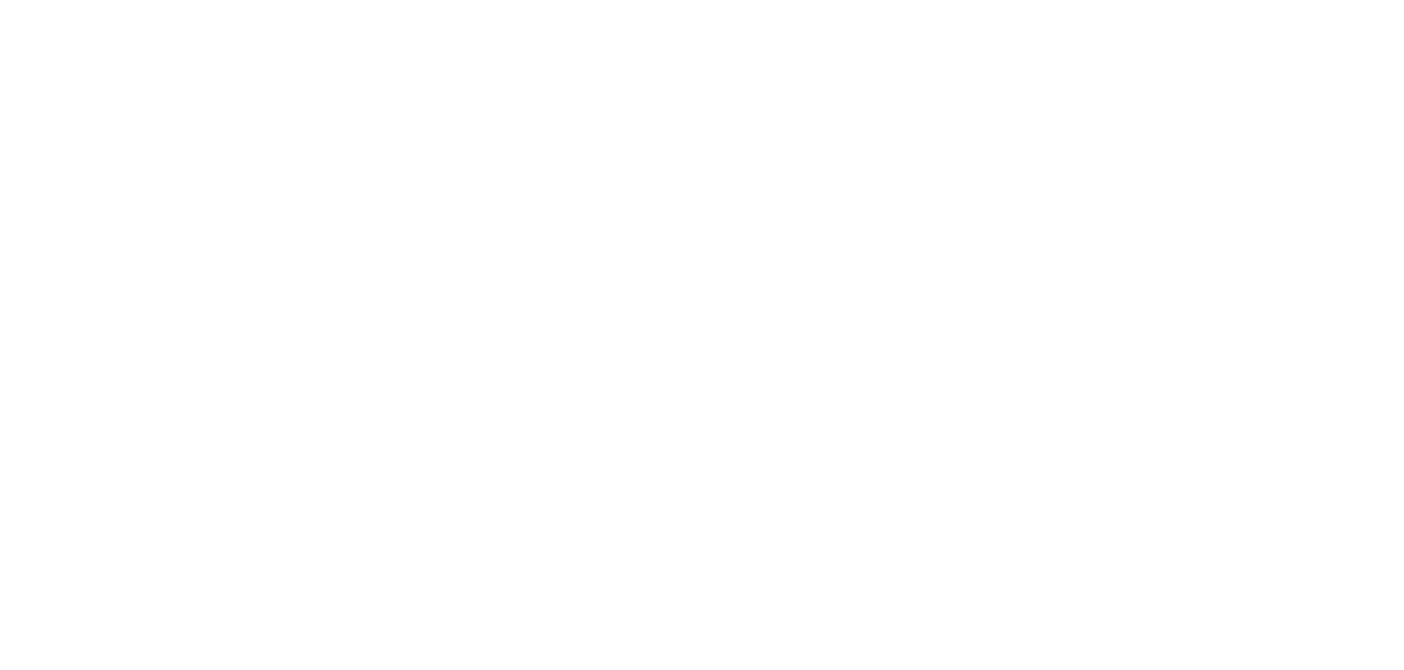 scroll, scrollTop: 0, scrollLeft: 0, axis: both 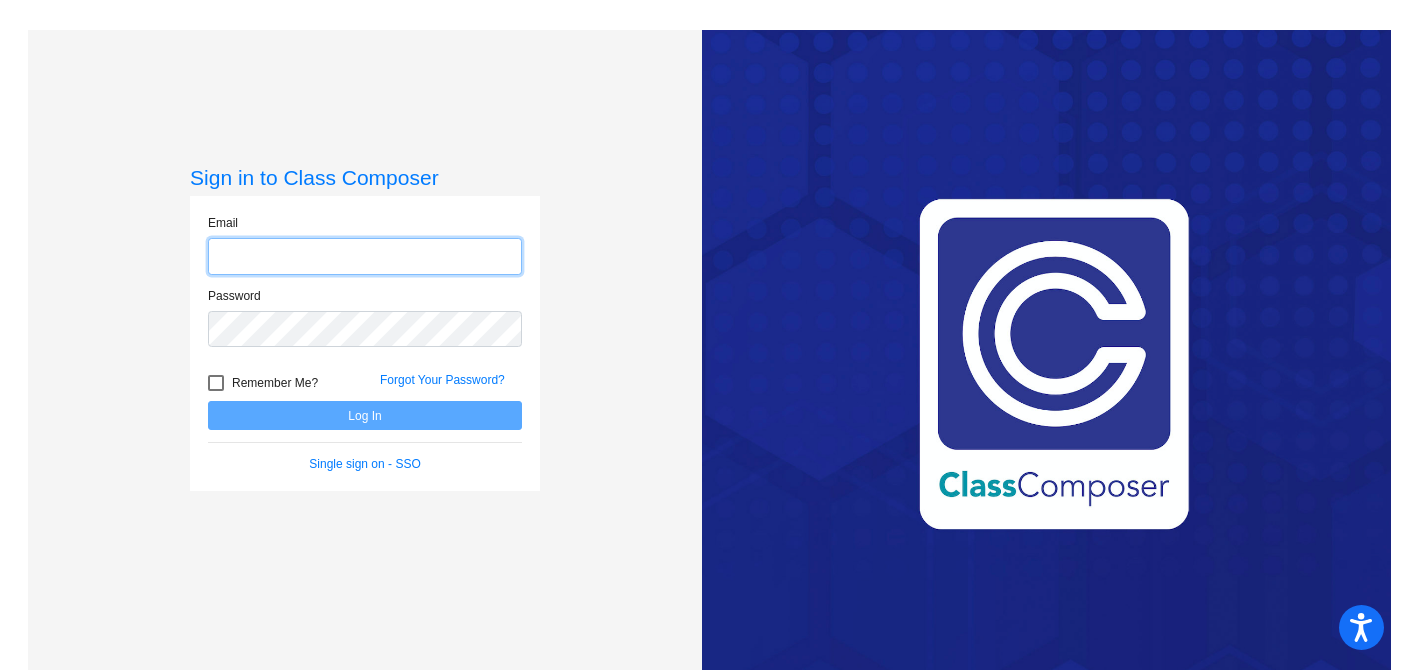 type on "jyun@[example.com]" 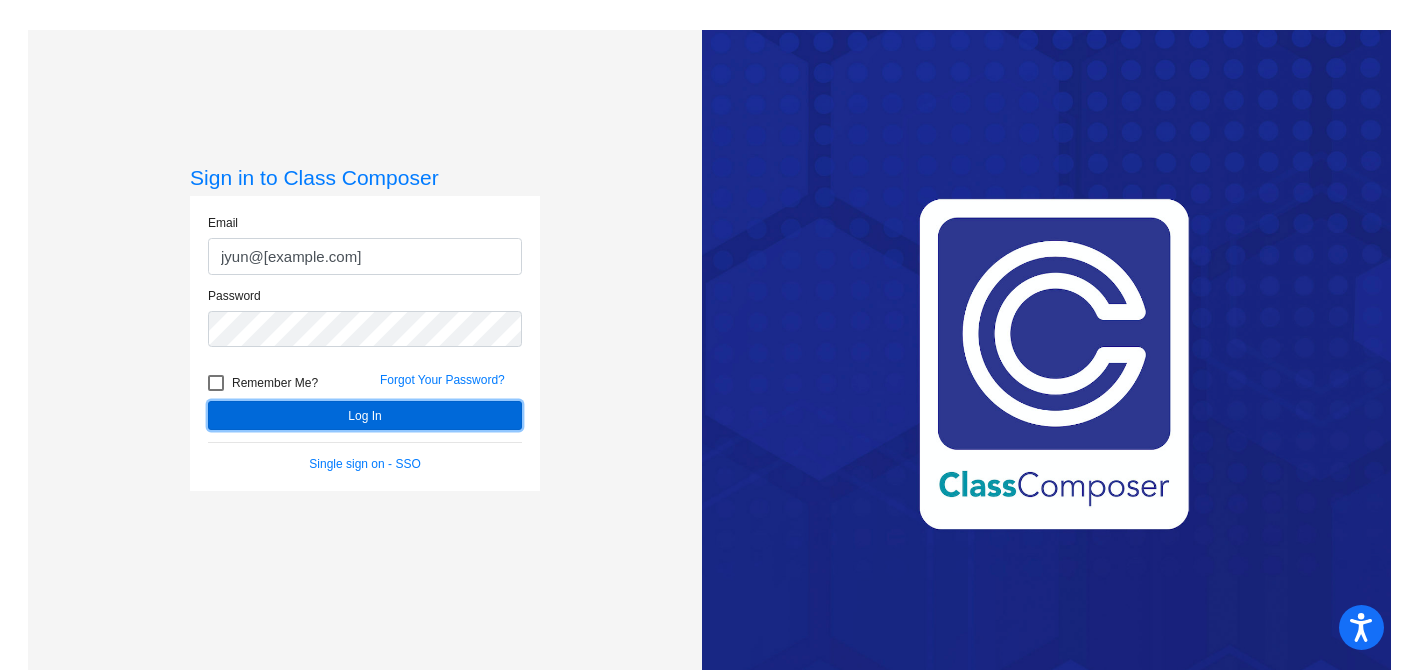 click on "Log In" 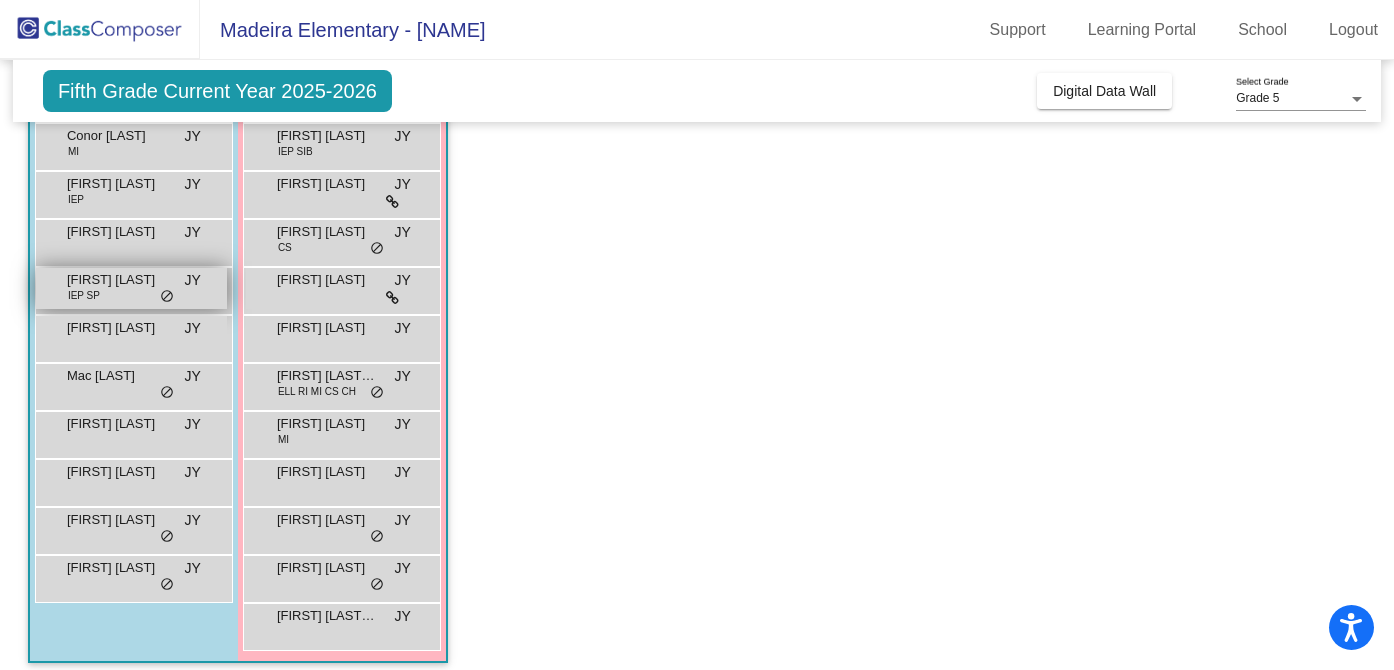 scroll, scrollTop: 306, scrollLeft: 0, axis: vertical 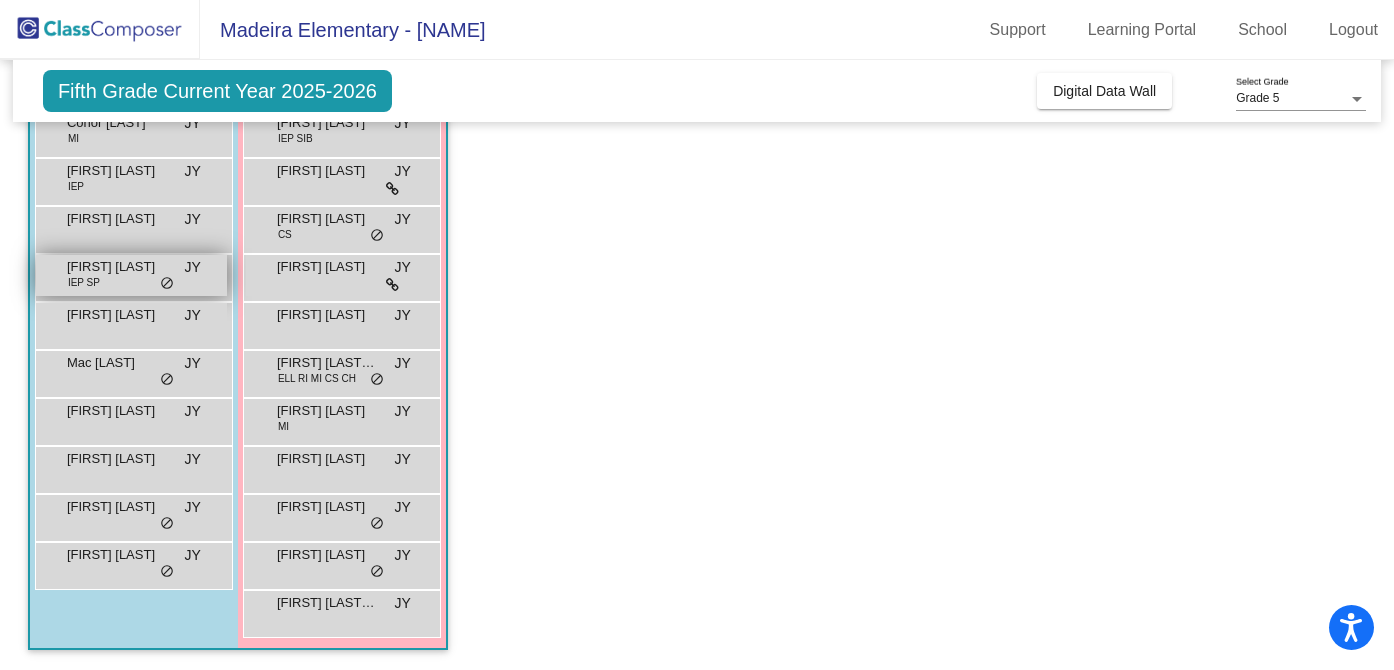 click on "[FIRST] [LAST]" at bounding box center [117, 267] 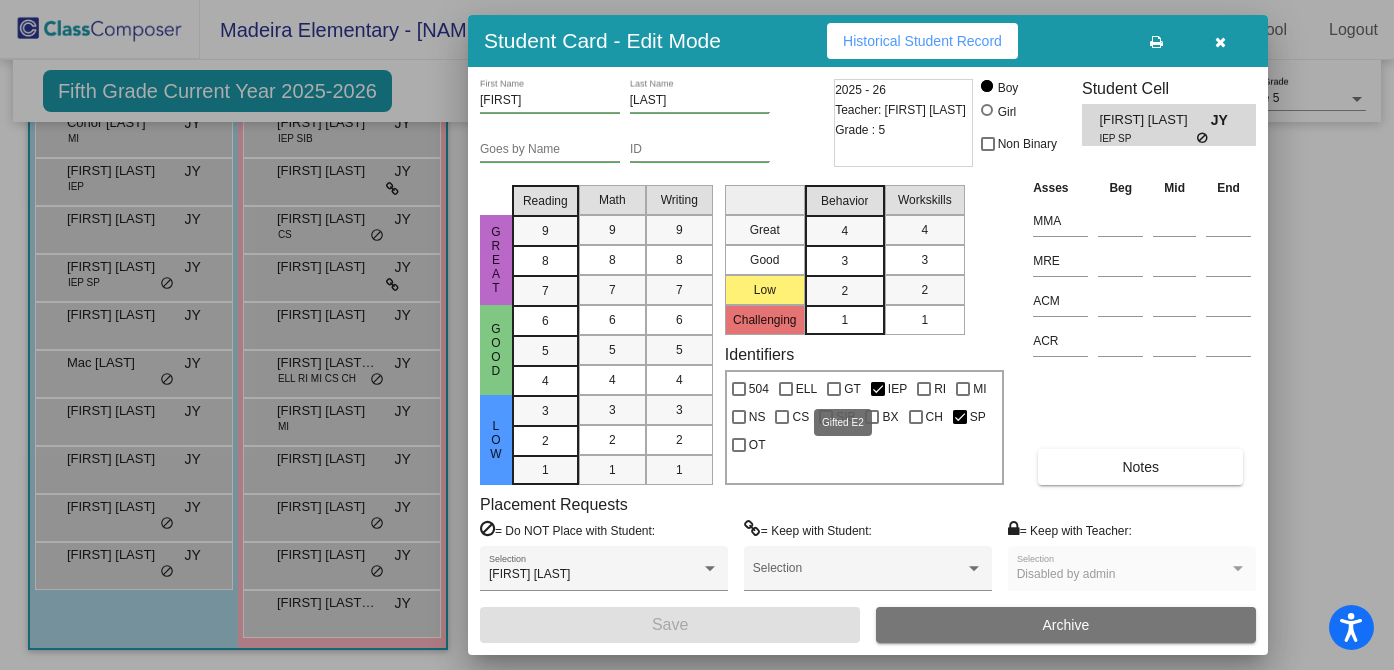 scroll, scrollTop: 0, scrollLeft: 0, axis: both 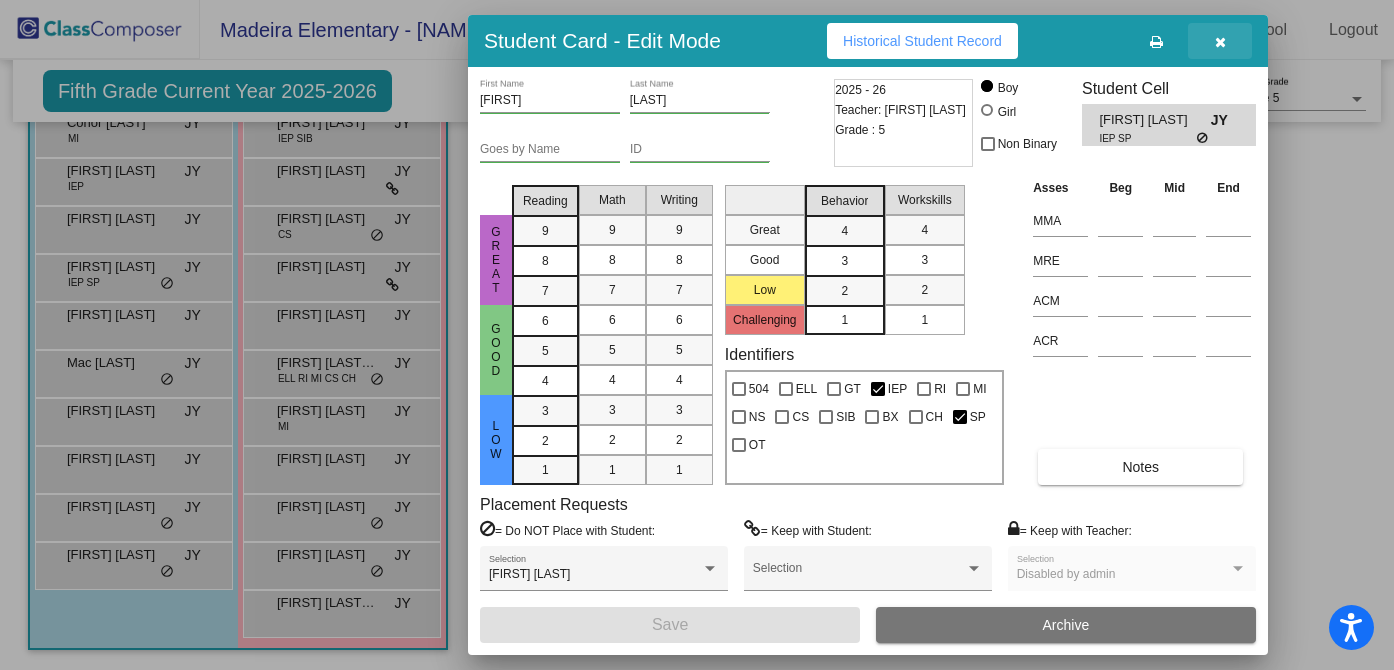 click at bounding box center (1220, 42) 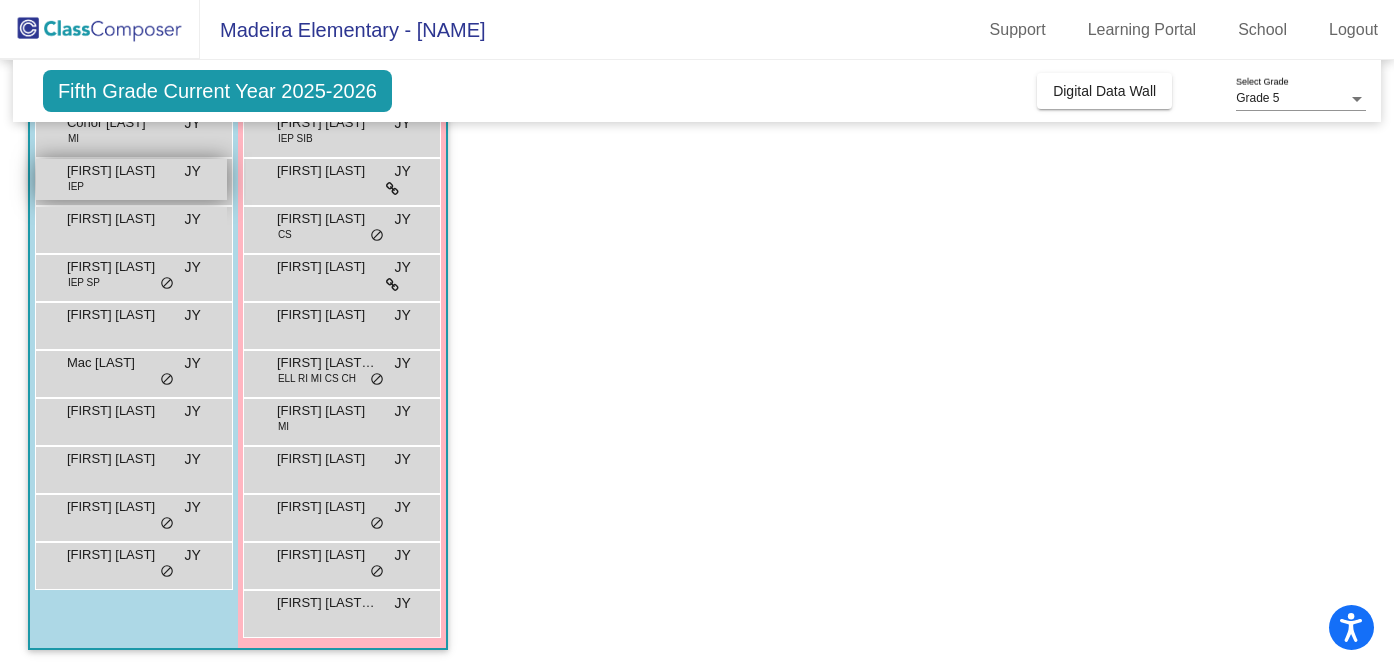 click on "[FIRST] [LAST] IEP JY lock do_not_disturb_alt" at bounding box center [131, 179] 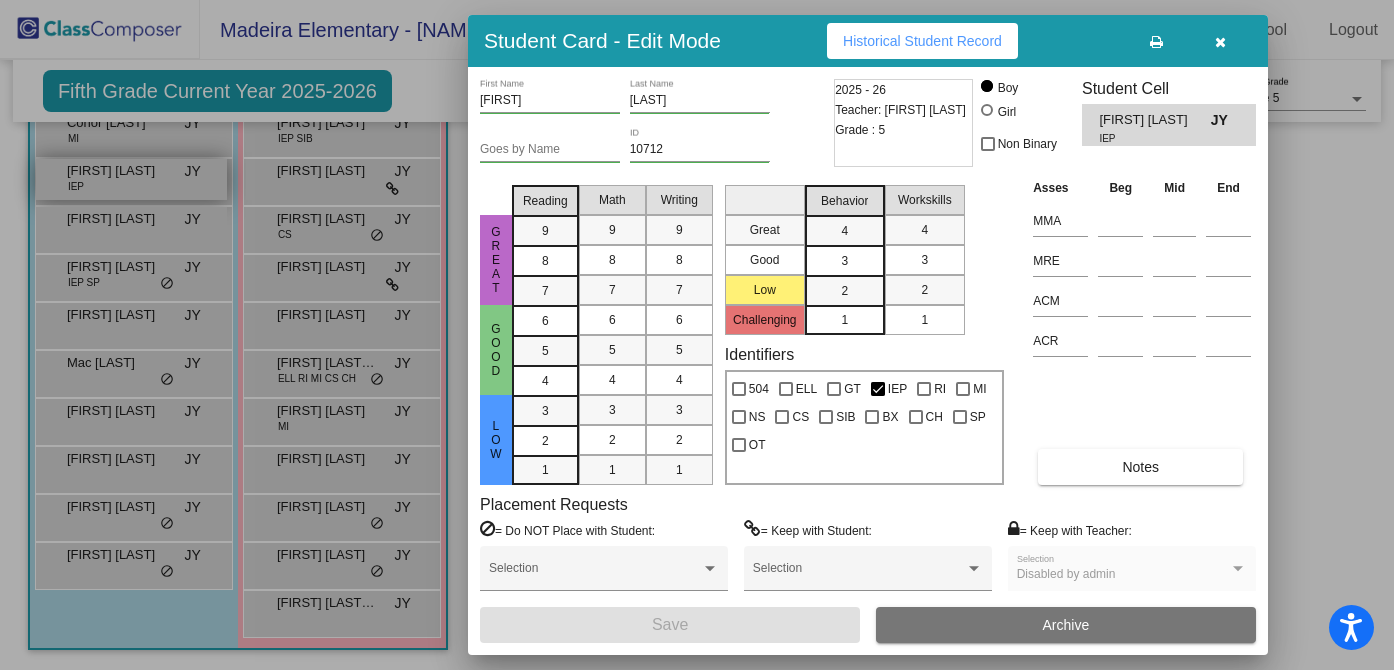 scroll, scrollTop: 0, scrollLeft: 0, axis: both 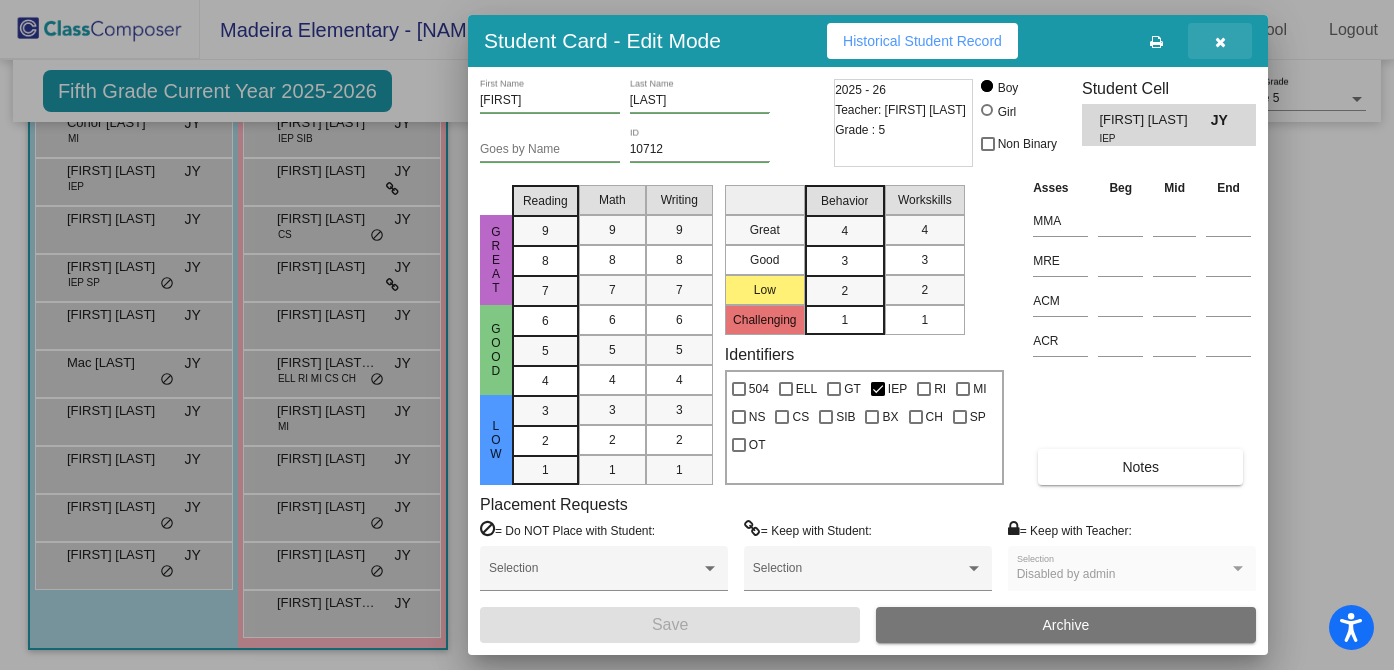 click at bounding box center (1220, 42) 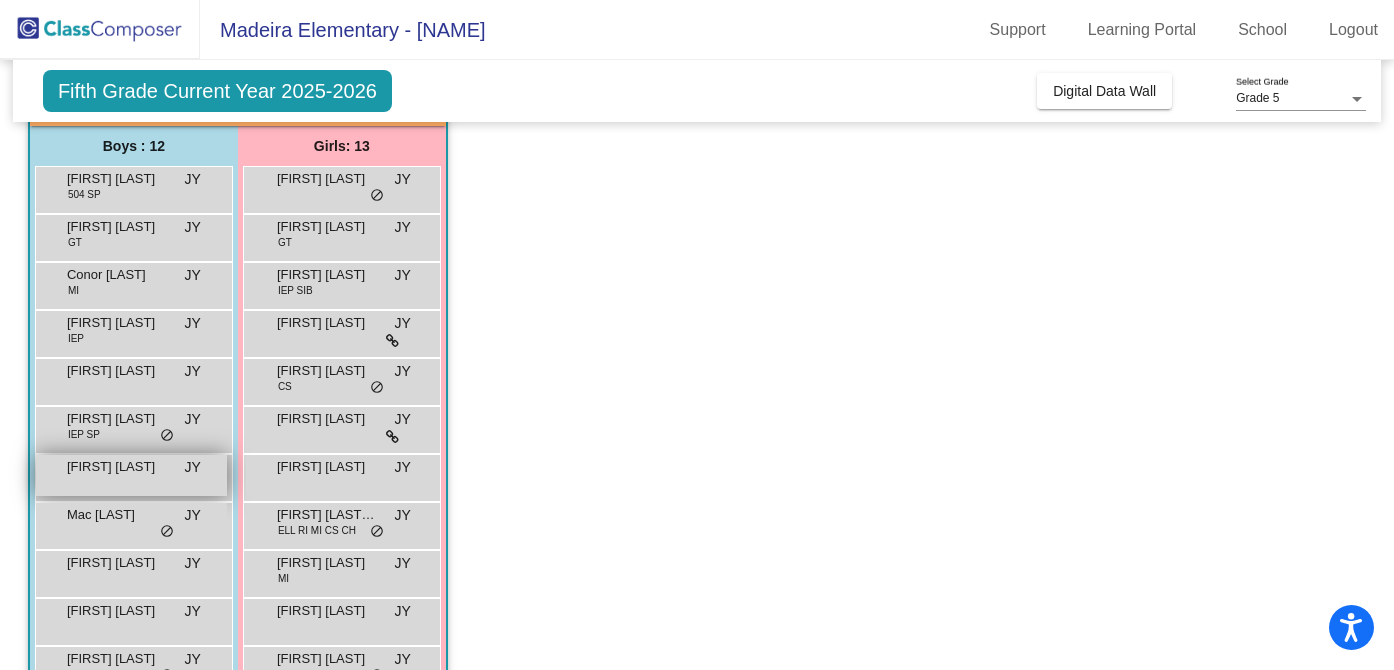 scroll, scrollTop: 153, scrollLeft: 0, axis: vertical 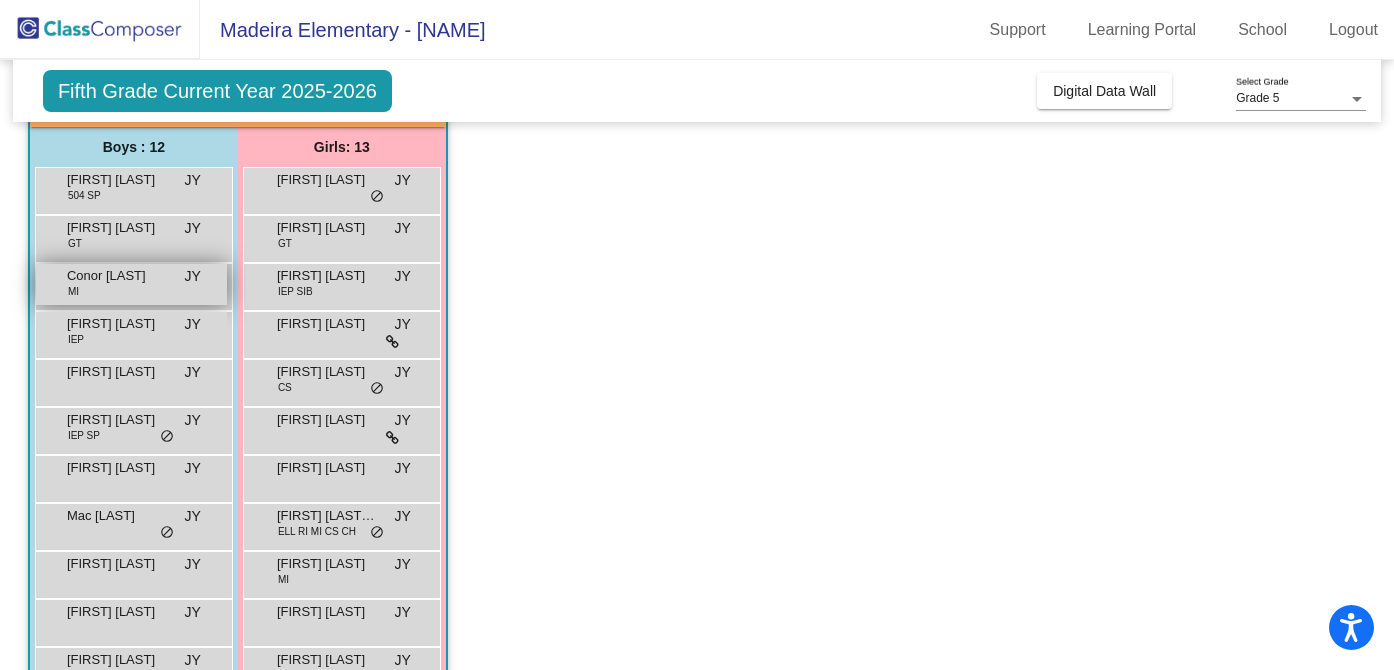 click on "Conor [LAST] MI JY lock do_not_disturb_alt" at bounding box center [131, 284] 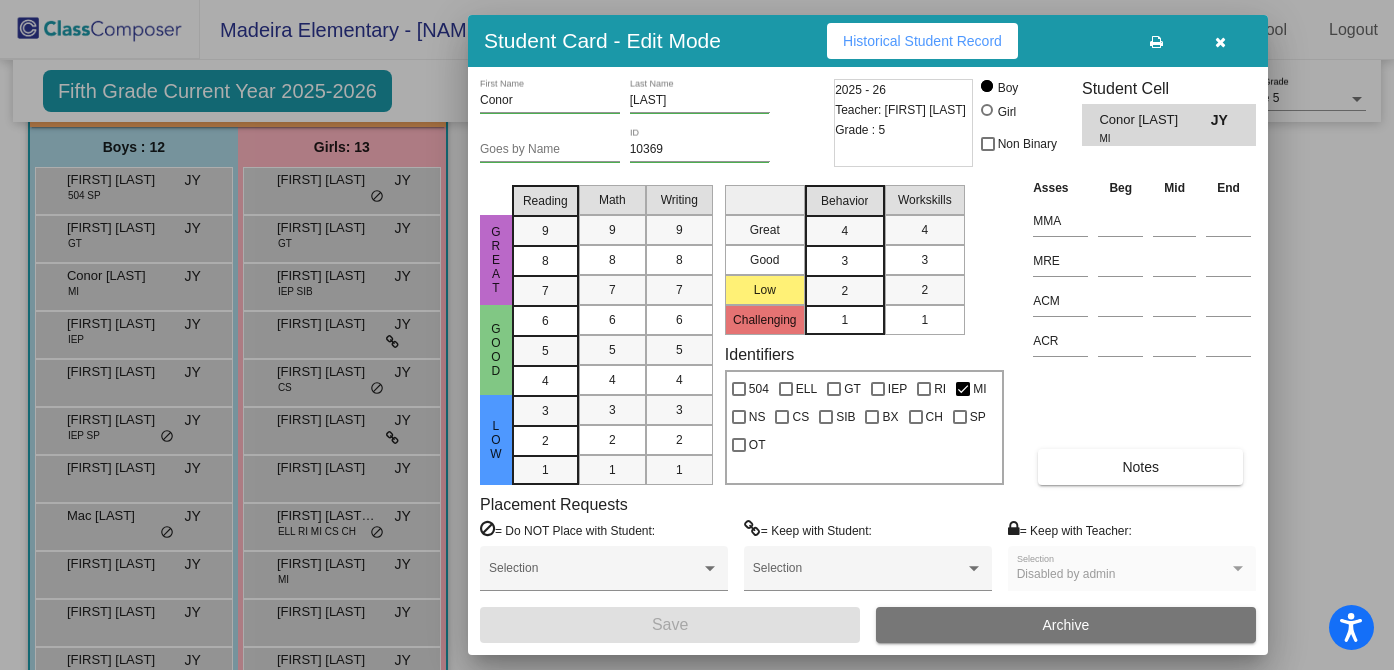 click at bounding box center (1220, 42) 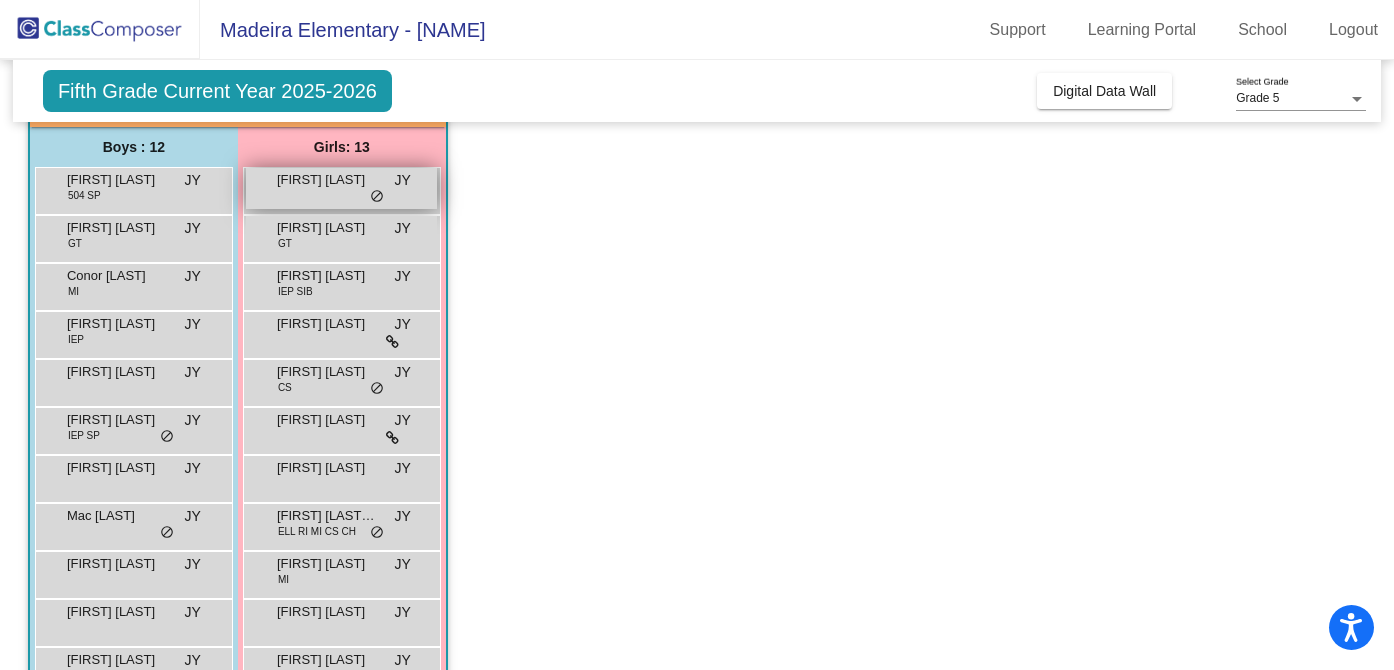 click on "[FIRST] [LAST]" at bounding box center (327, 180) 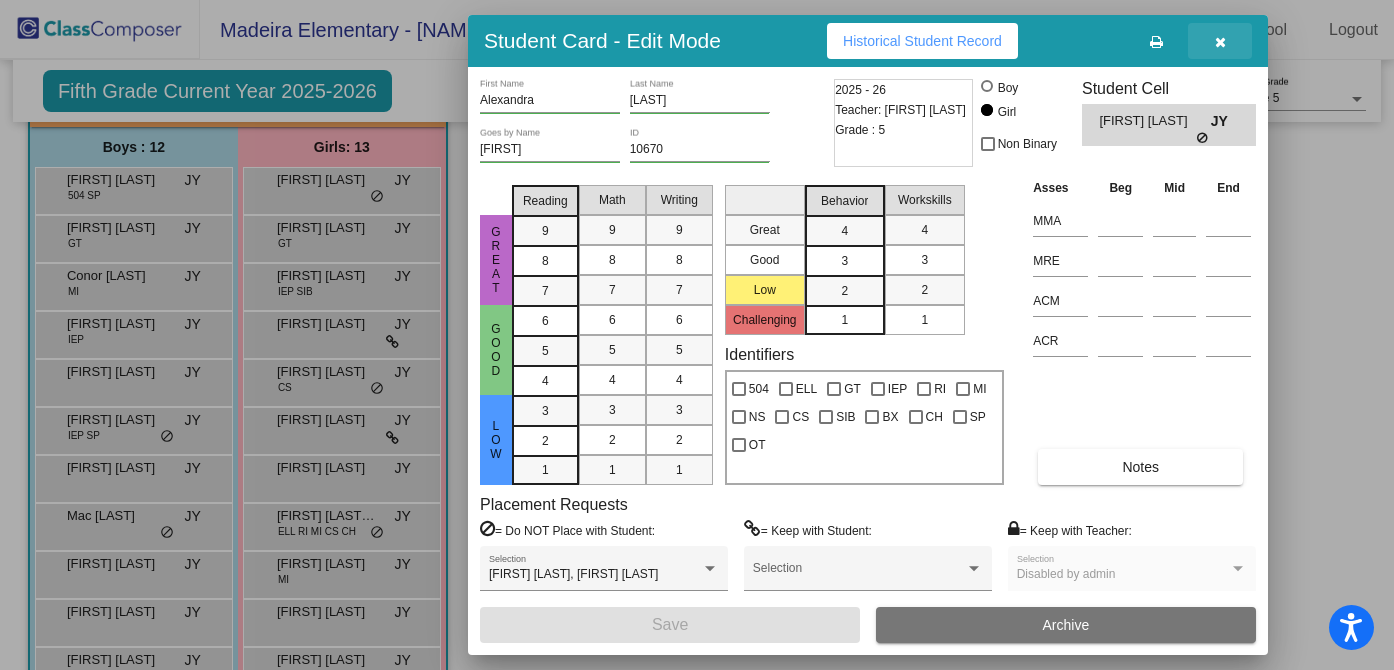 click at bounding box center [1220, 42] 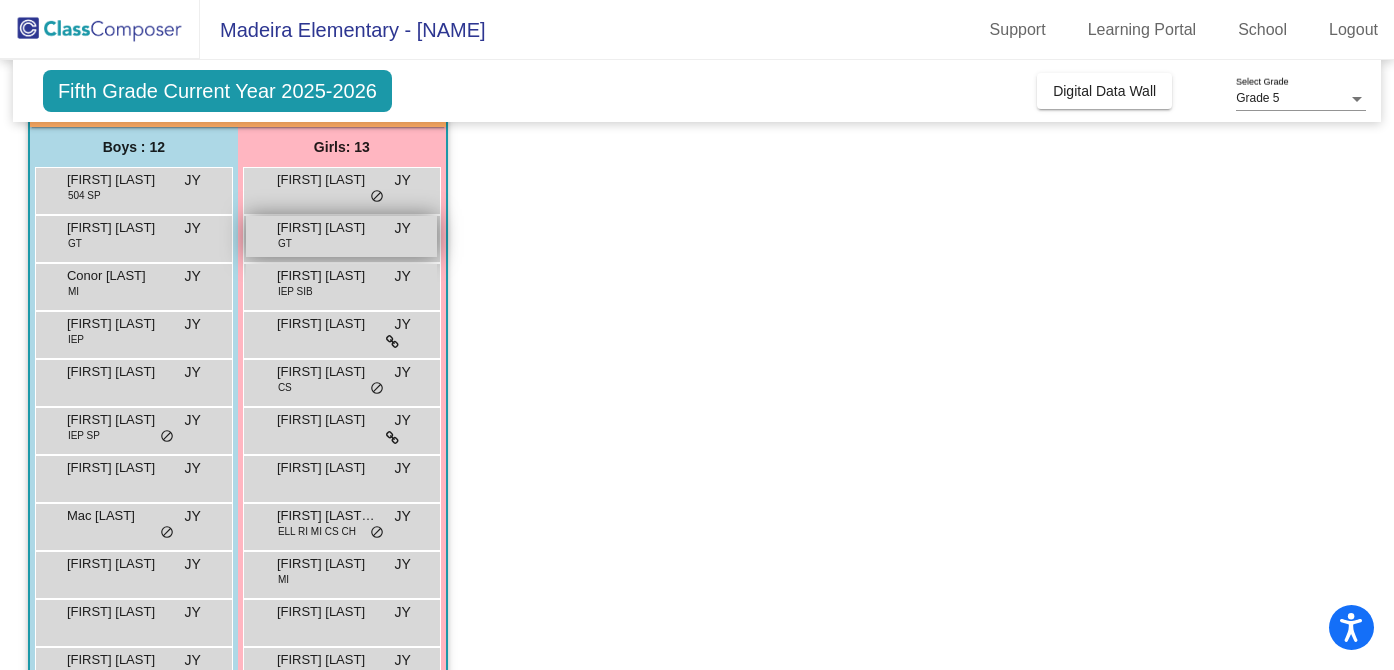click on "[FIRST] [LAST]" at bounding box center (327, 228) 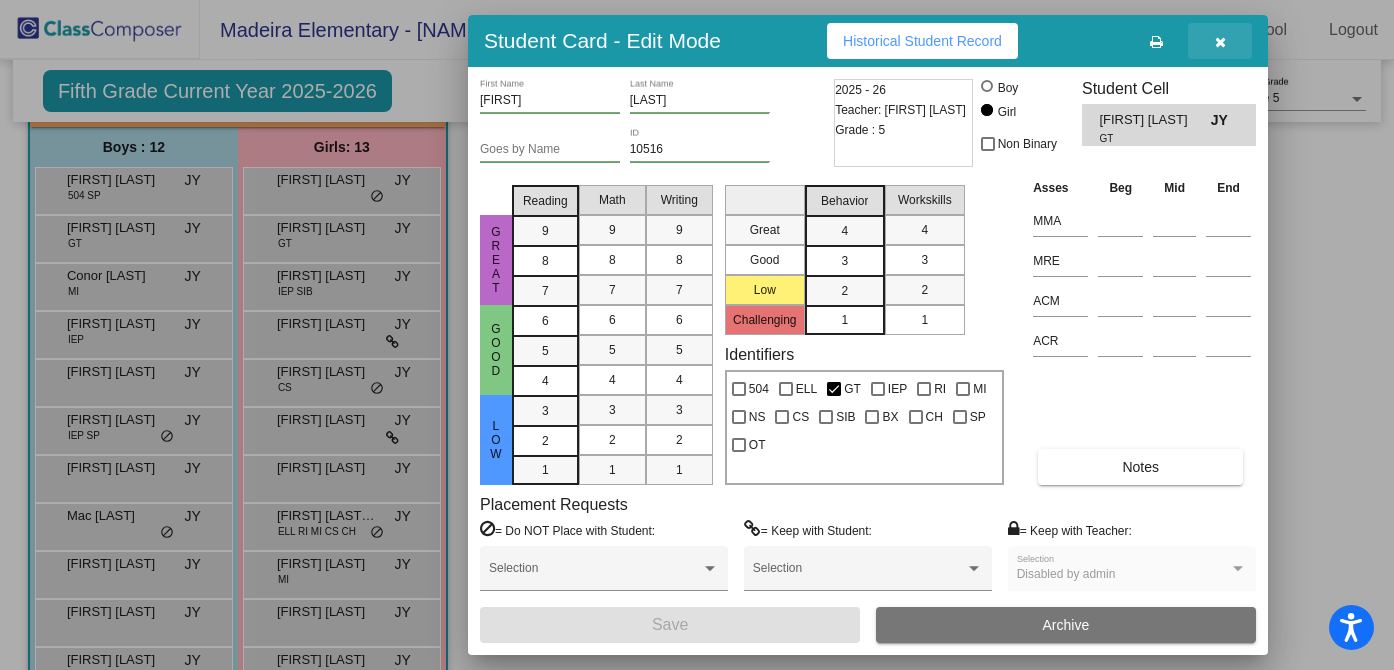 click at bounding box center [1220, 42] 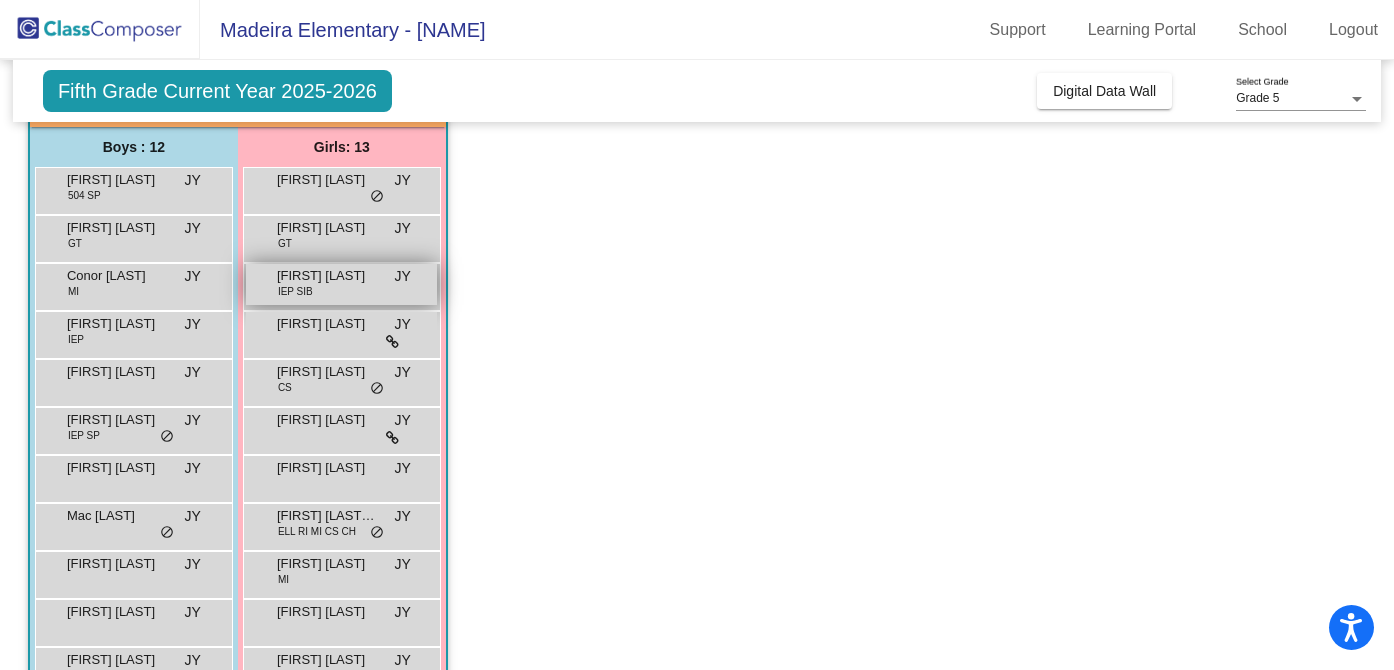 click on "IEP SIB" at bounding box center [295, 291] 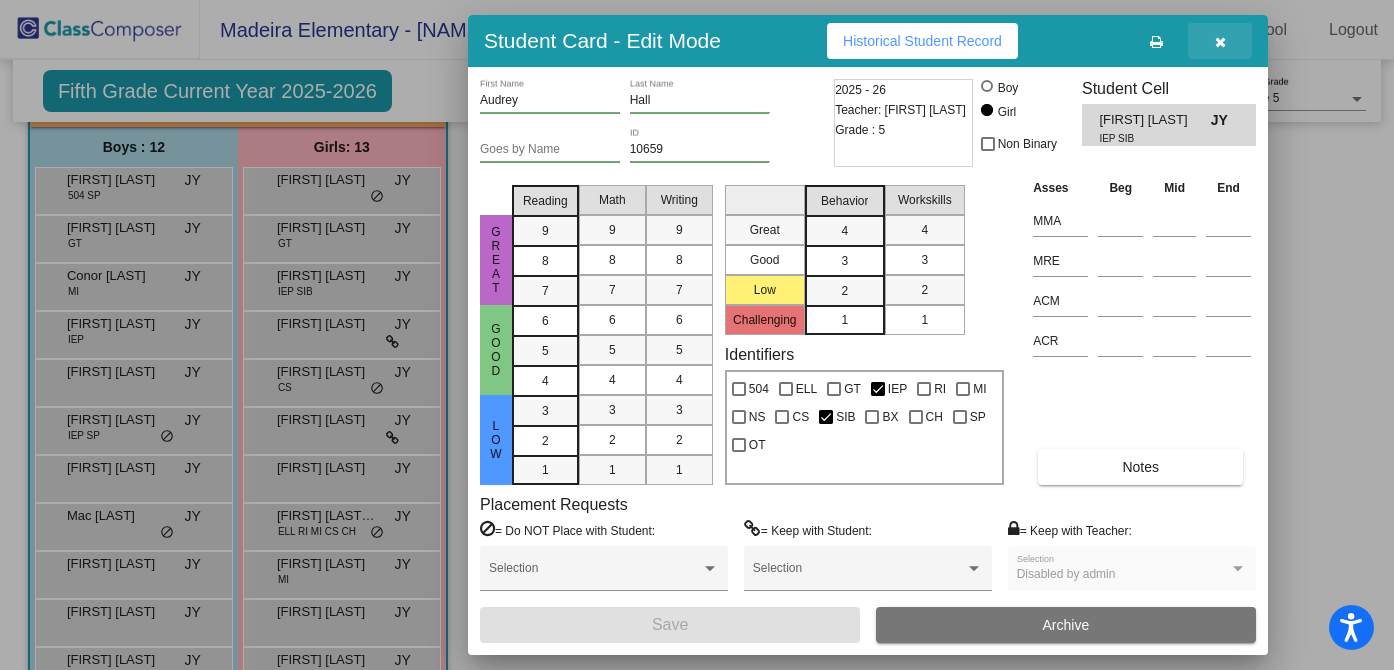 click at bounding box center (1220, 41) 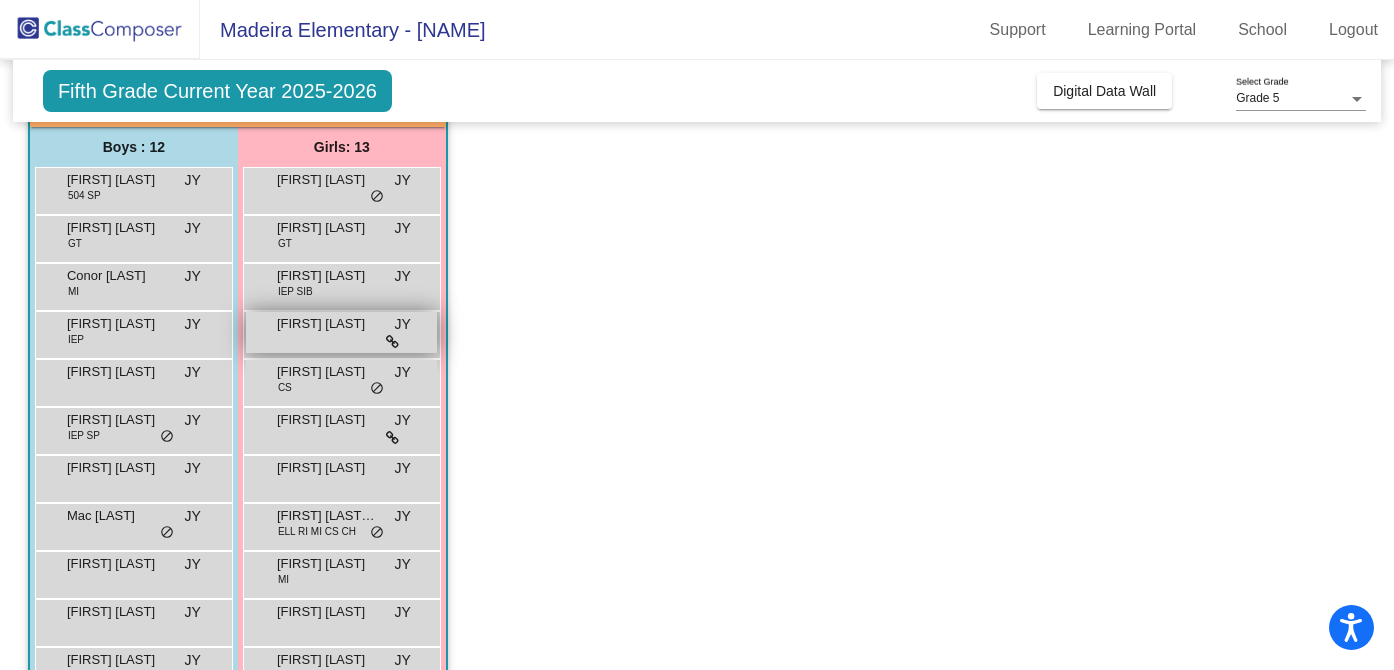 click on "[FIRST] [LAST] JY lock do_not_disturb_alt" at bounding box center [341, 332] 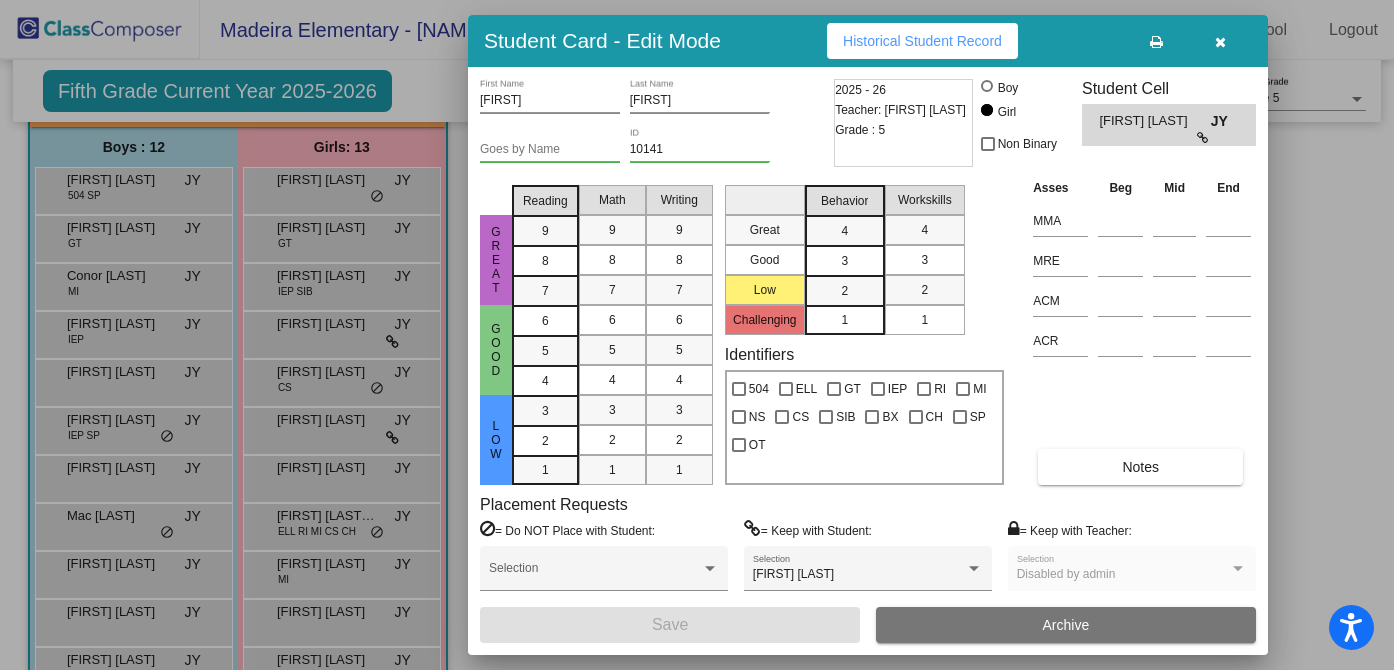 click at bounding box center [1204, 138] 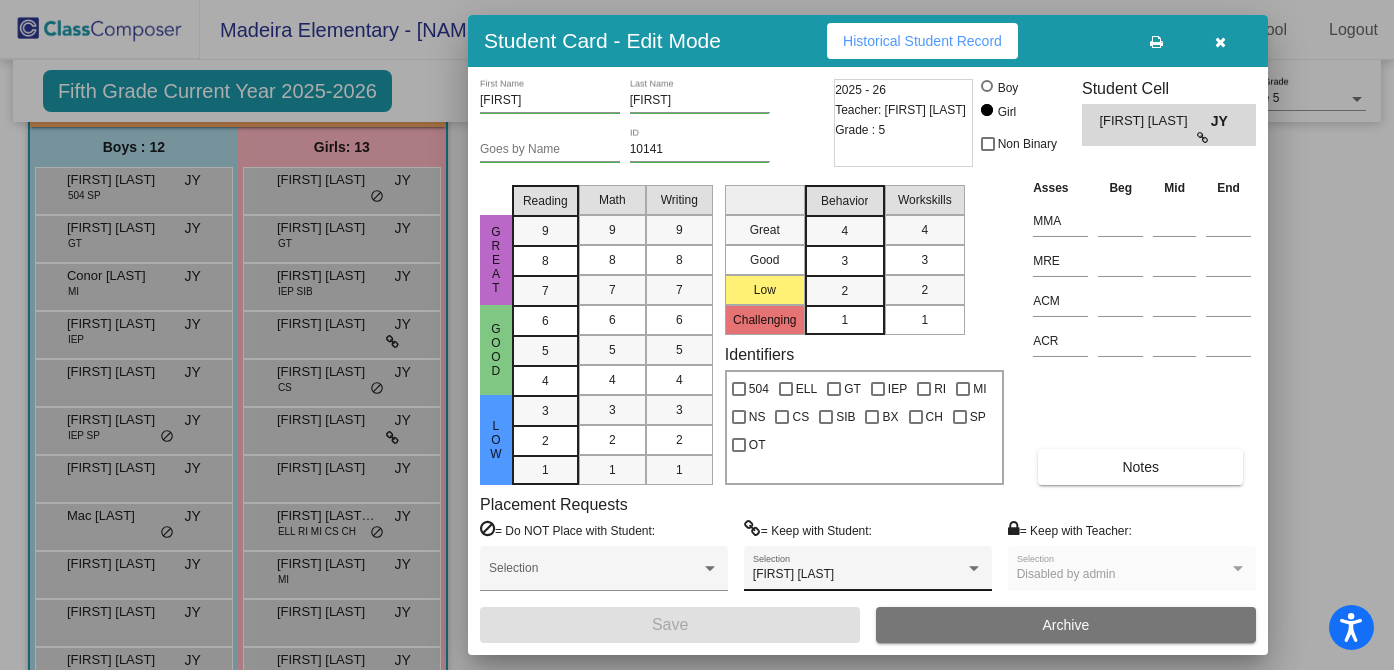 click on "[FIRST] [LAST] Selection" at bounding box center [868, 573] 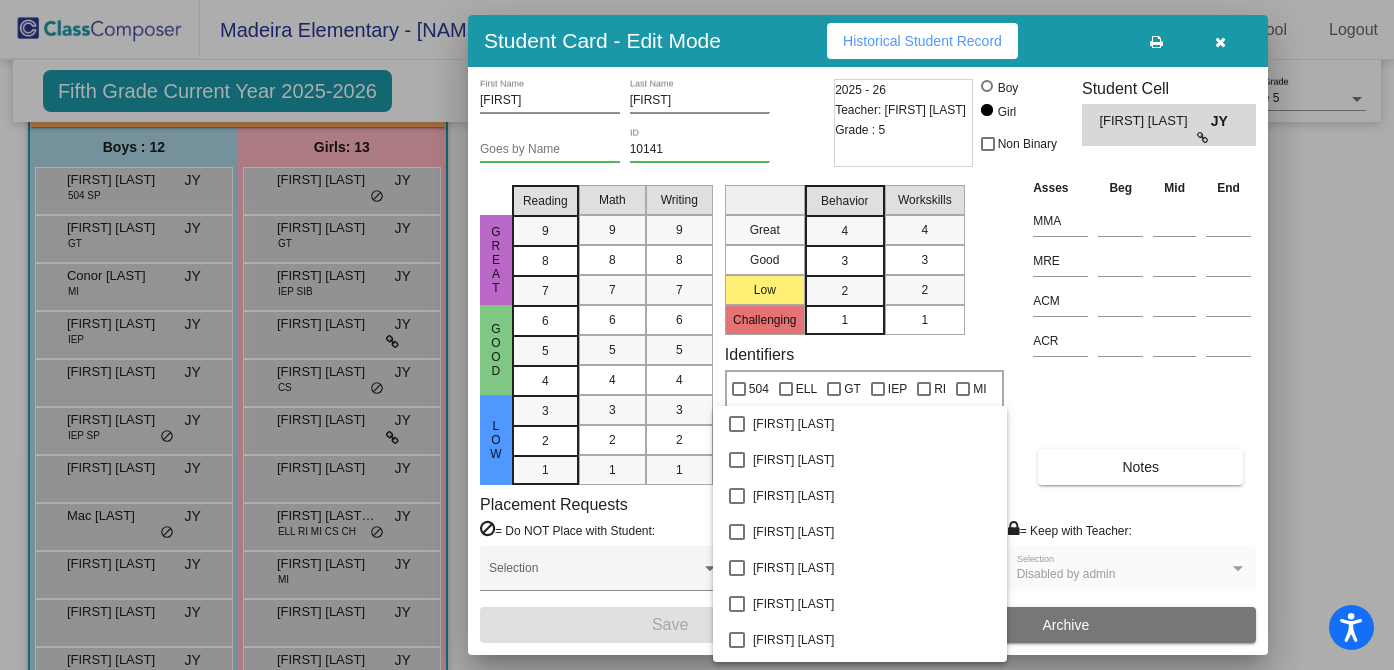 scroll, scrollTop: 2549, scrollLeft: 0, axis: vertical 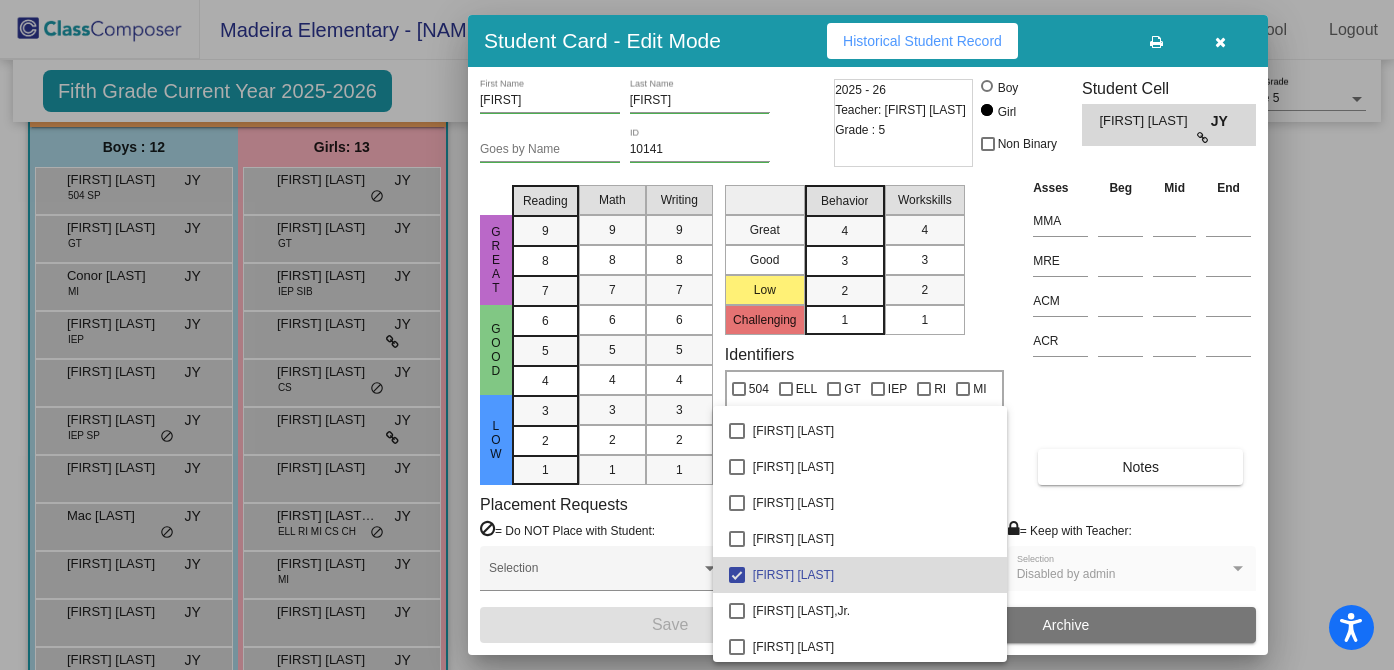 click on "[FIRST] [LAST]" at bounding box center (872, 575) 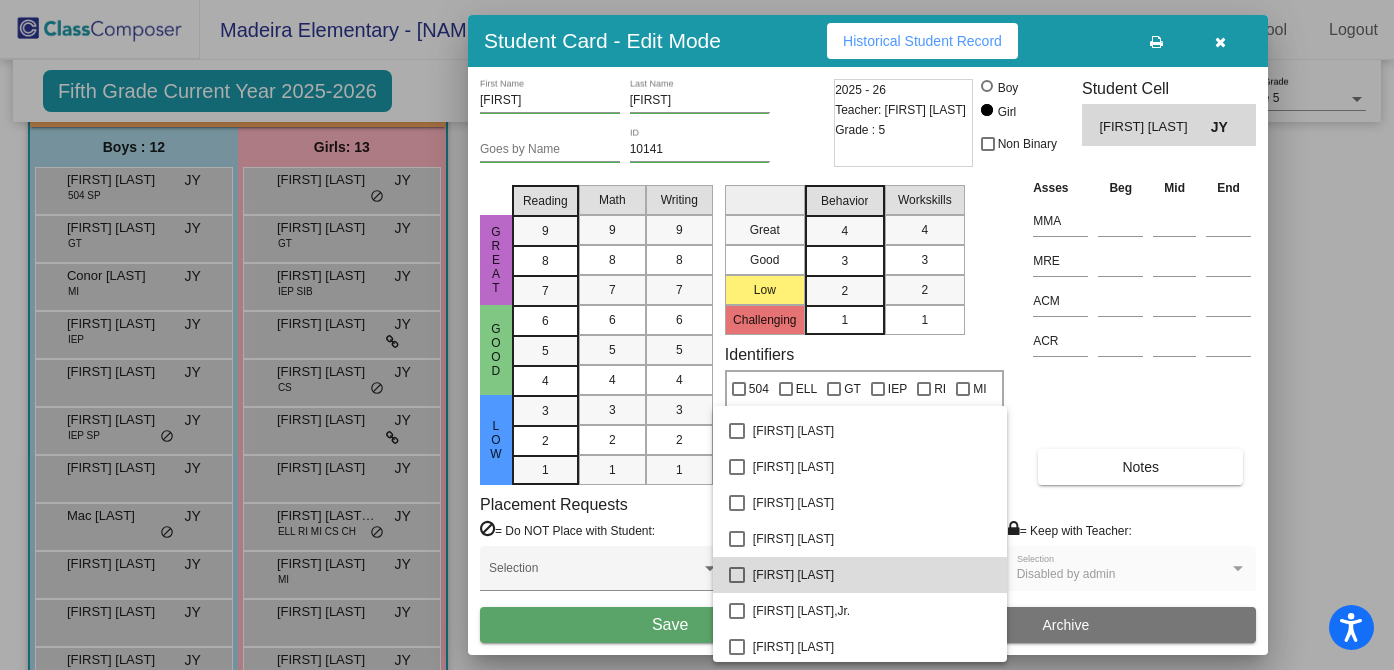 click on "[FIRST] [LAST]" at bounding box center [872, 575] 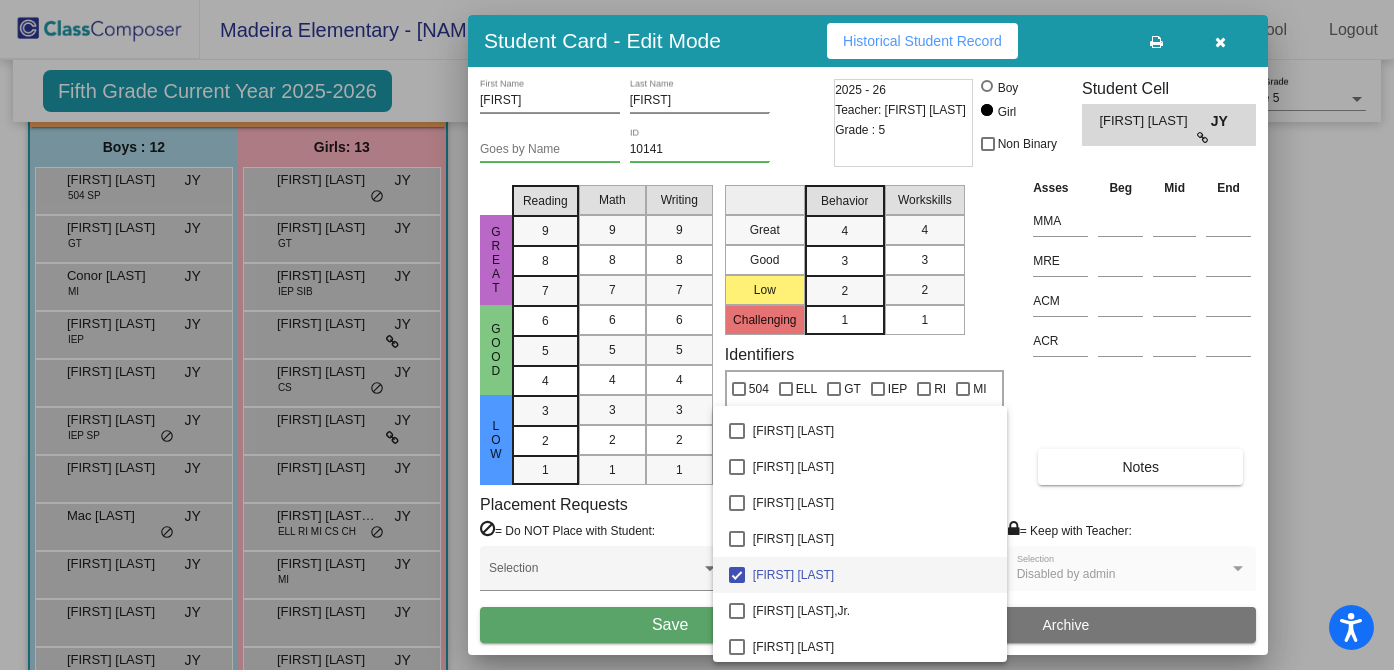 click at bounding box center [697, 335] 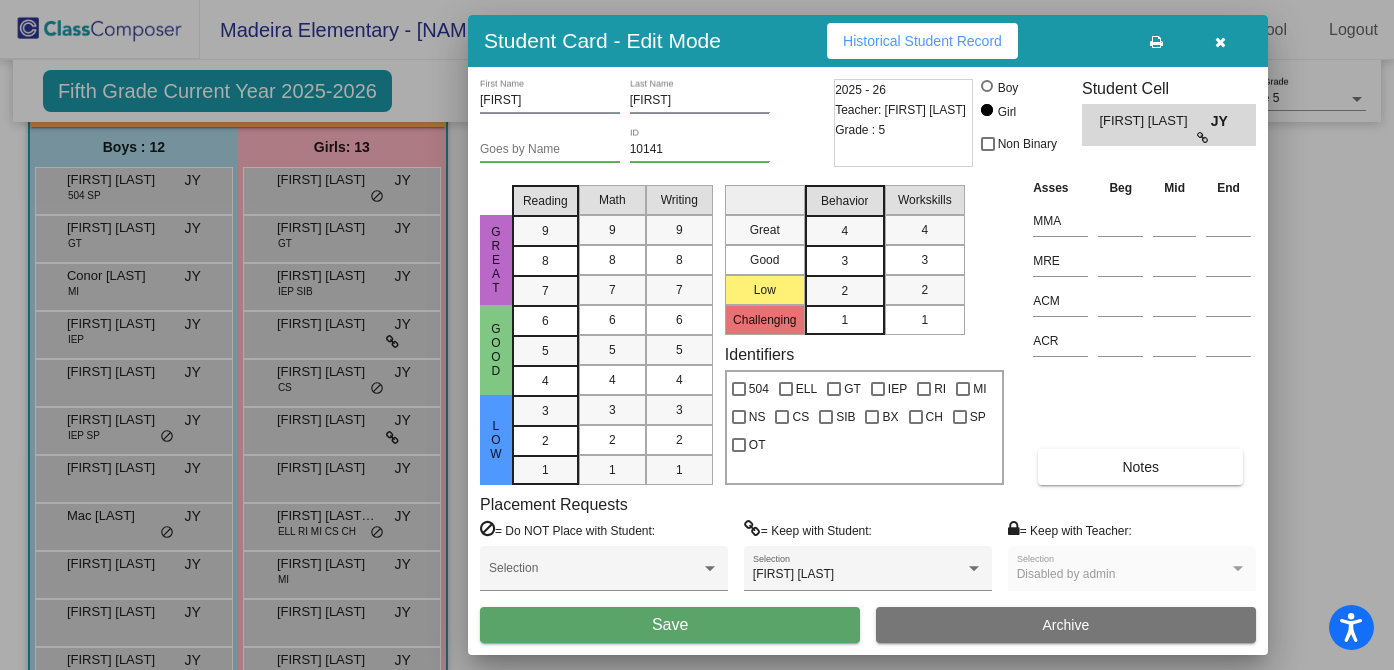 click at bounding box center (1220, 42) 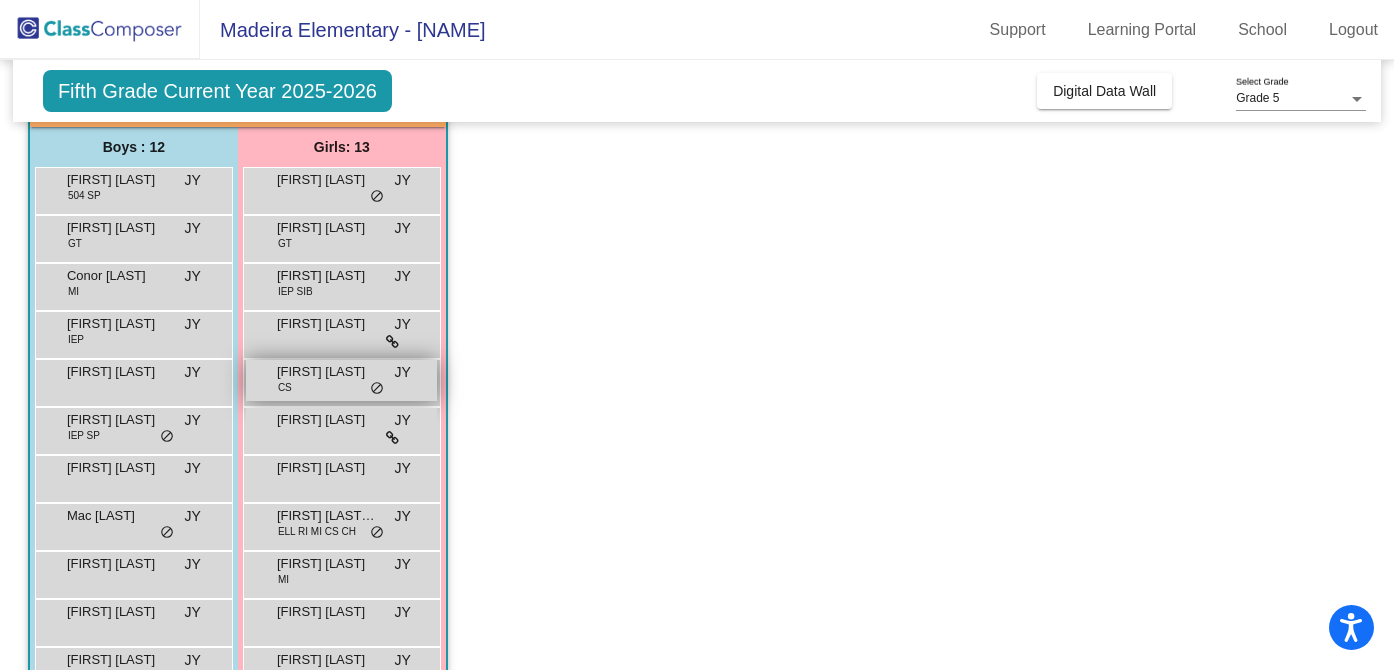click on "[FIRST] [LAST]" at bounding box center (327, 372) 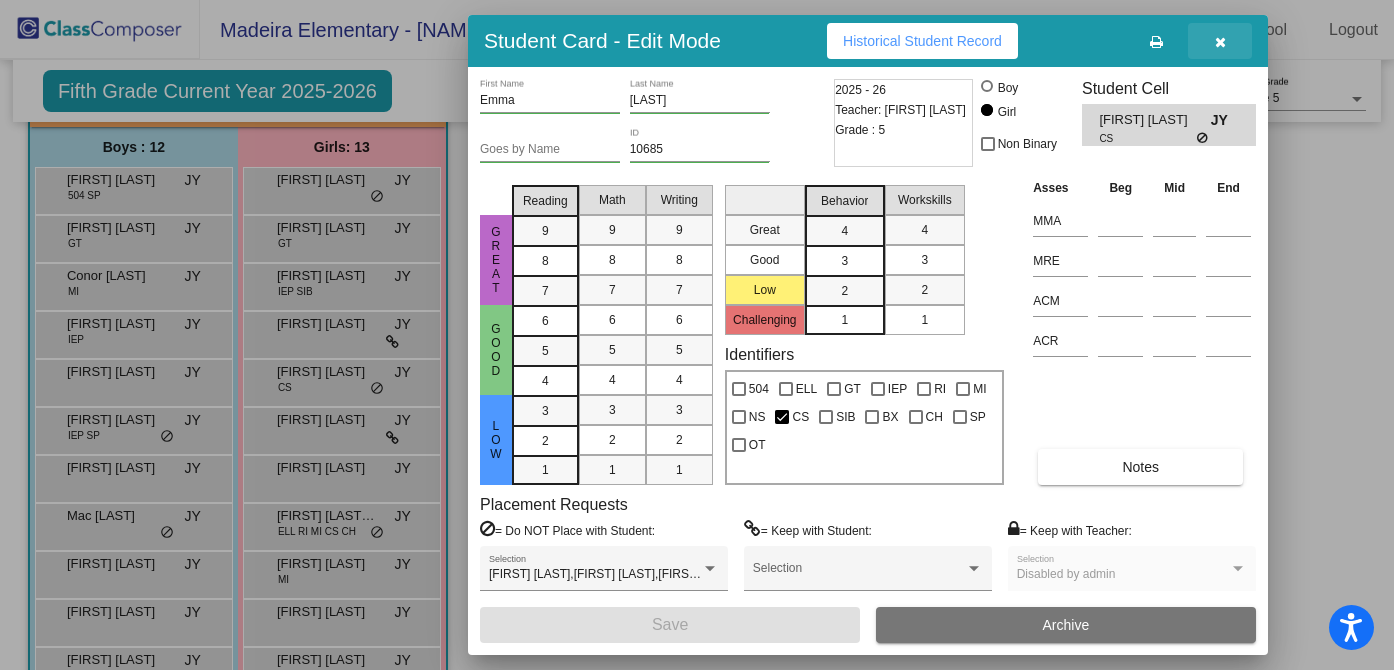 click at bounding box center [1220, 42] 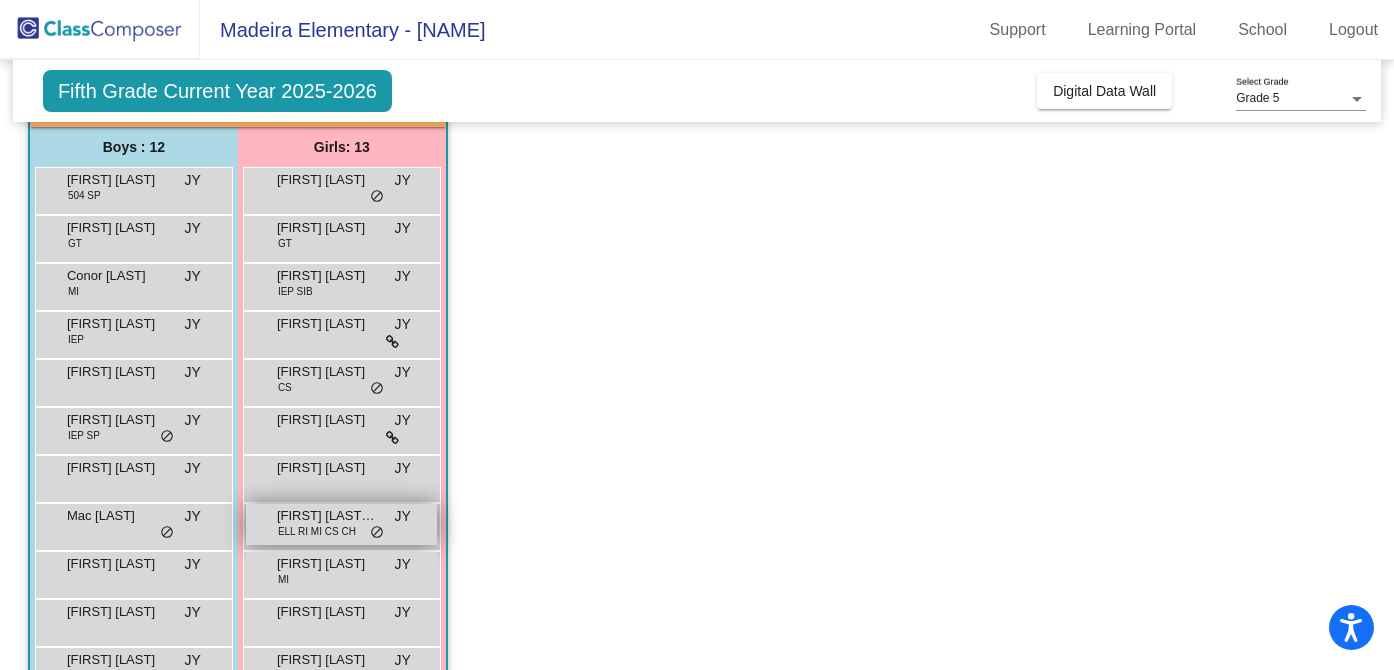 click on "ELL RI MI CS CH" at bounding box center (317, 531) 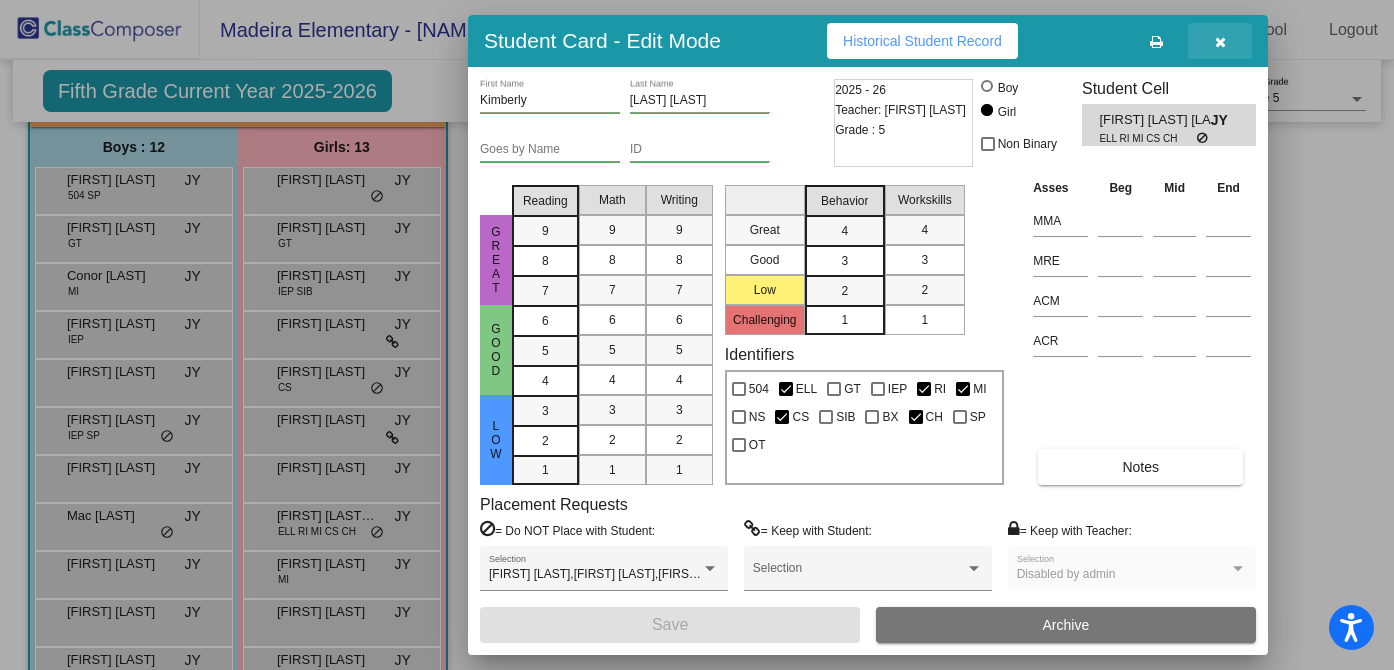 click at bounding box center [1220, 42] 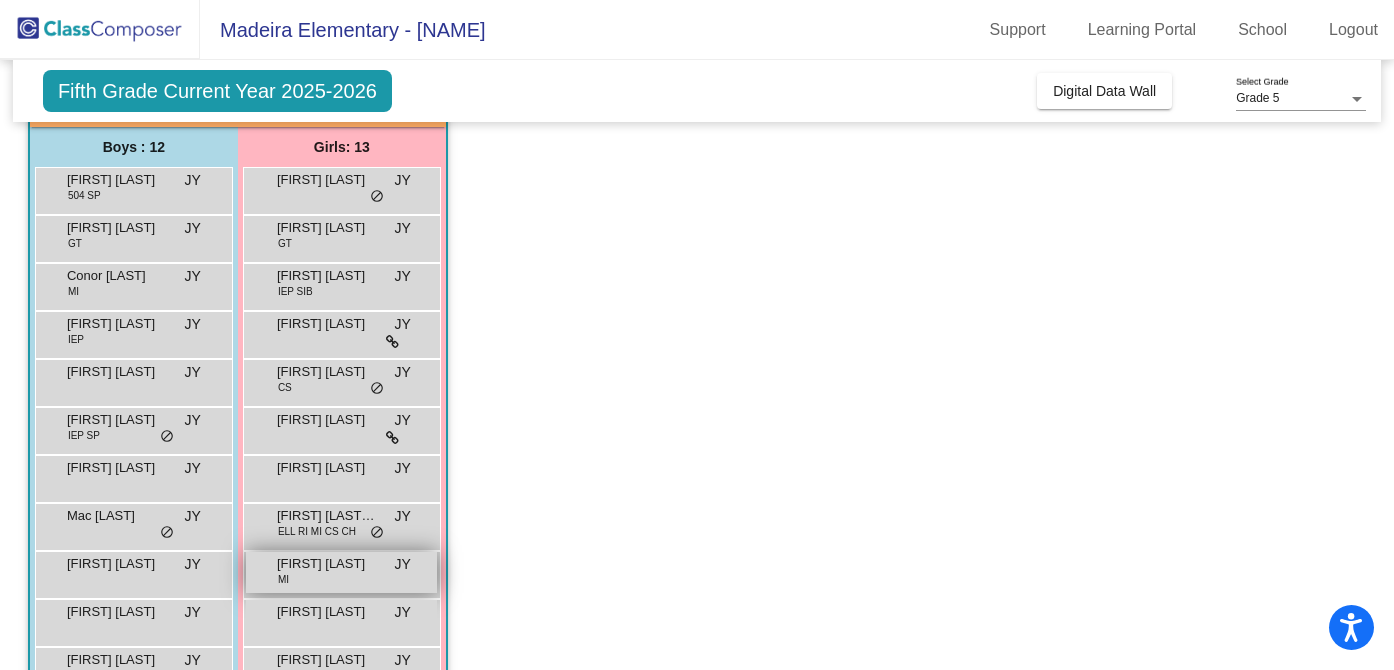 click on "[FIRST] [LAST]" at bounding box center [327, 564] 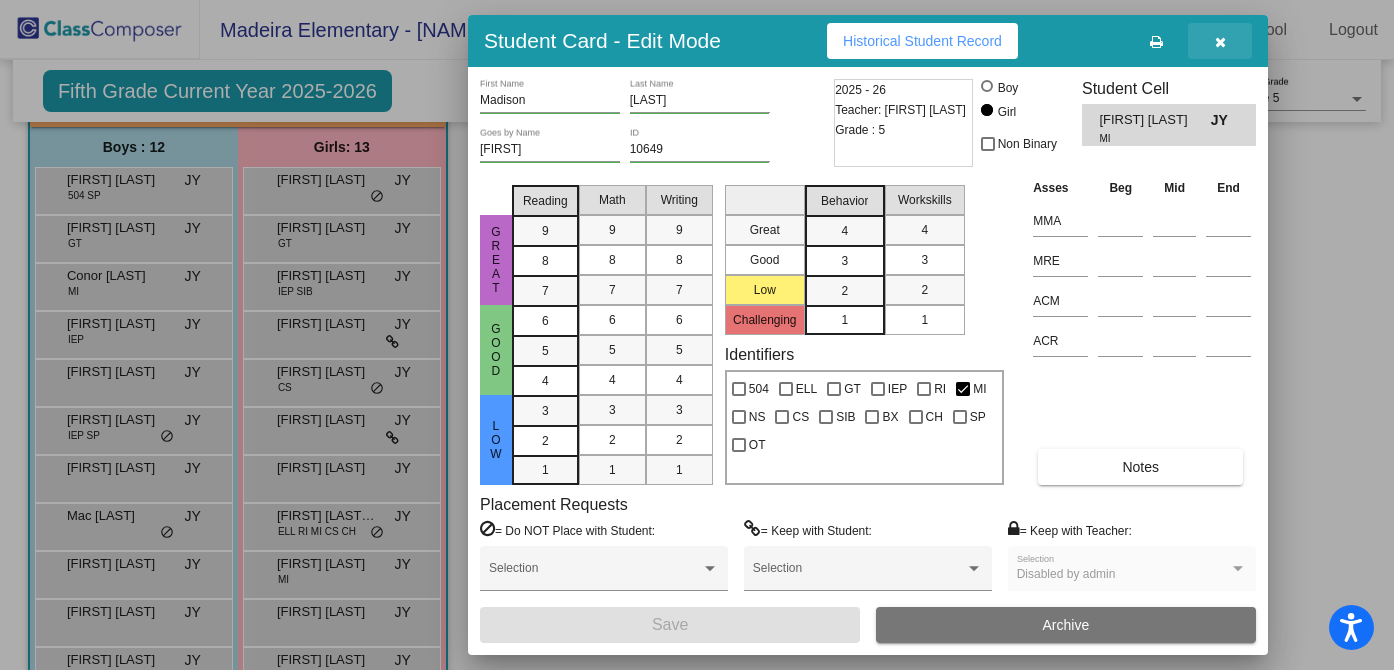 click at bounding box center (1220, 42) 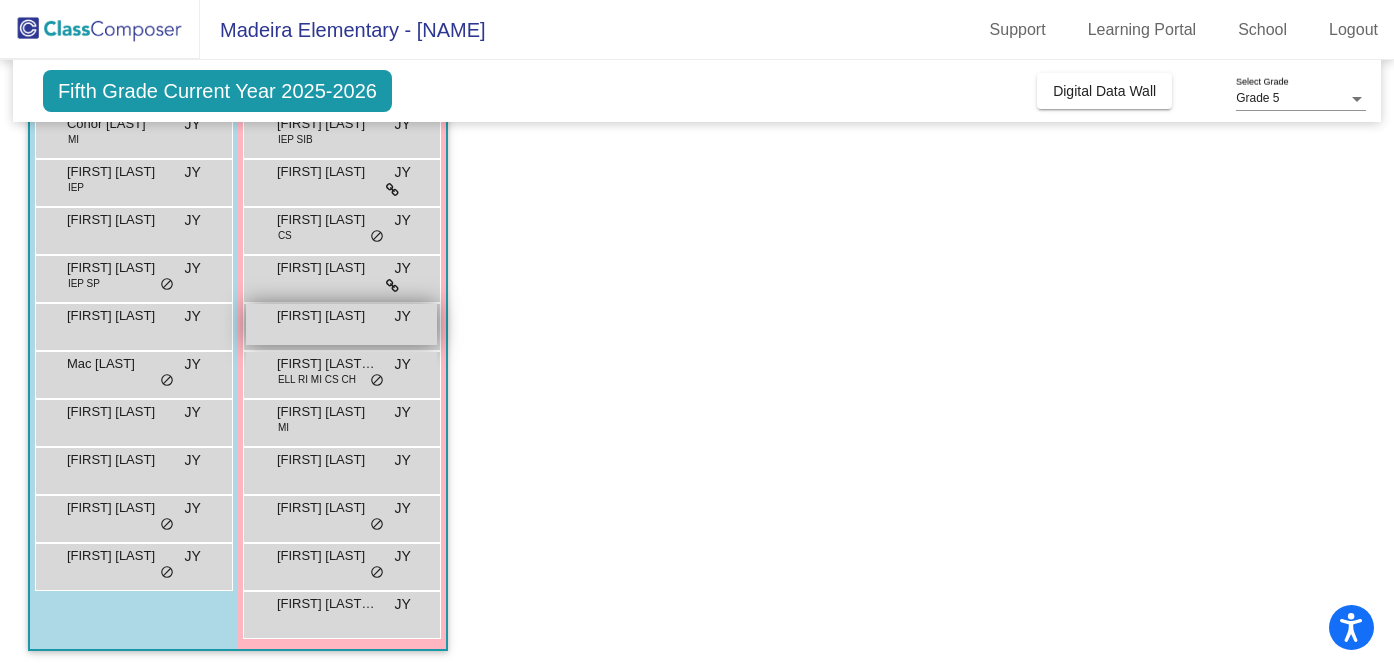 scroll, scrollTop: 306, scrollLeft: 0, axis: vertical 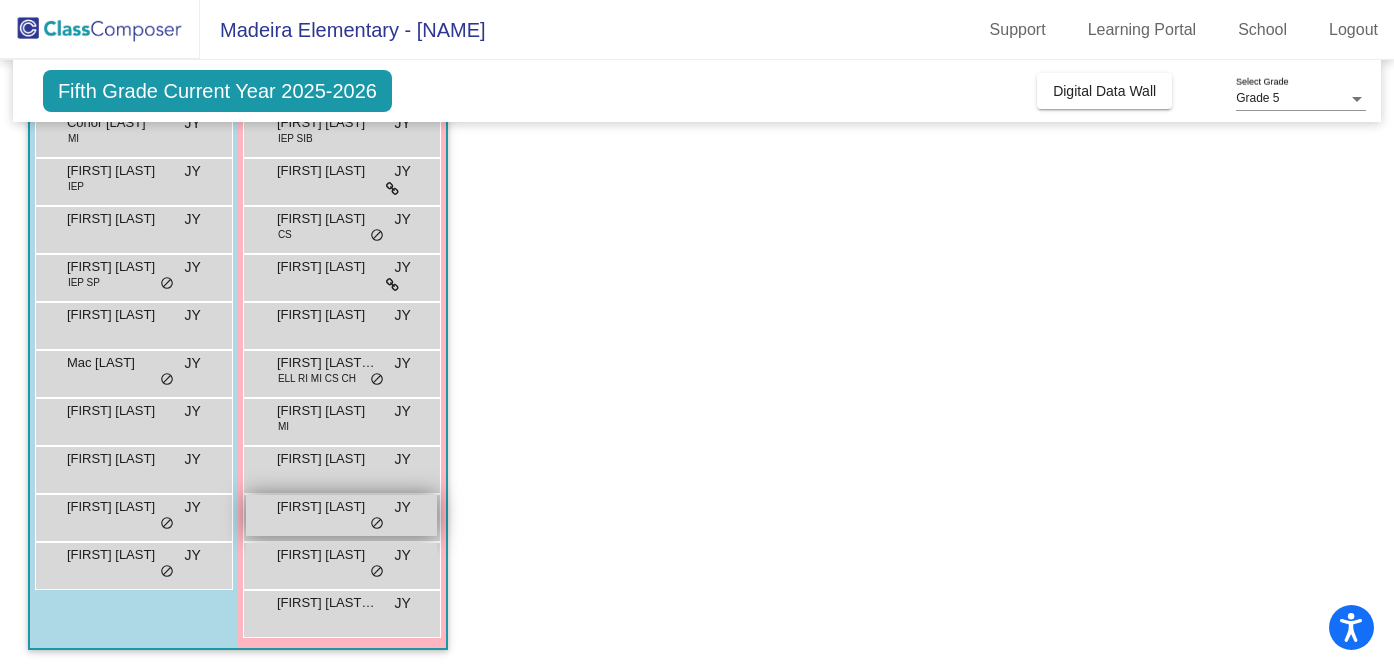 click on "[FIRST] [LAST]" at bounding box center (327, 507) 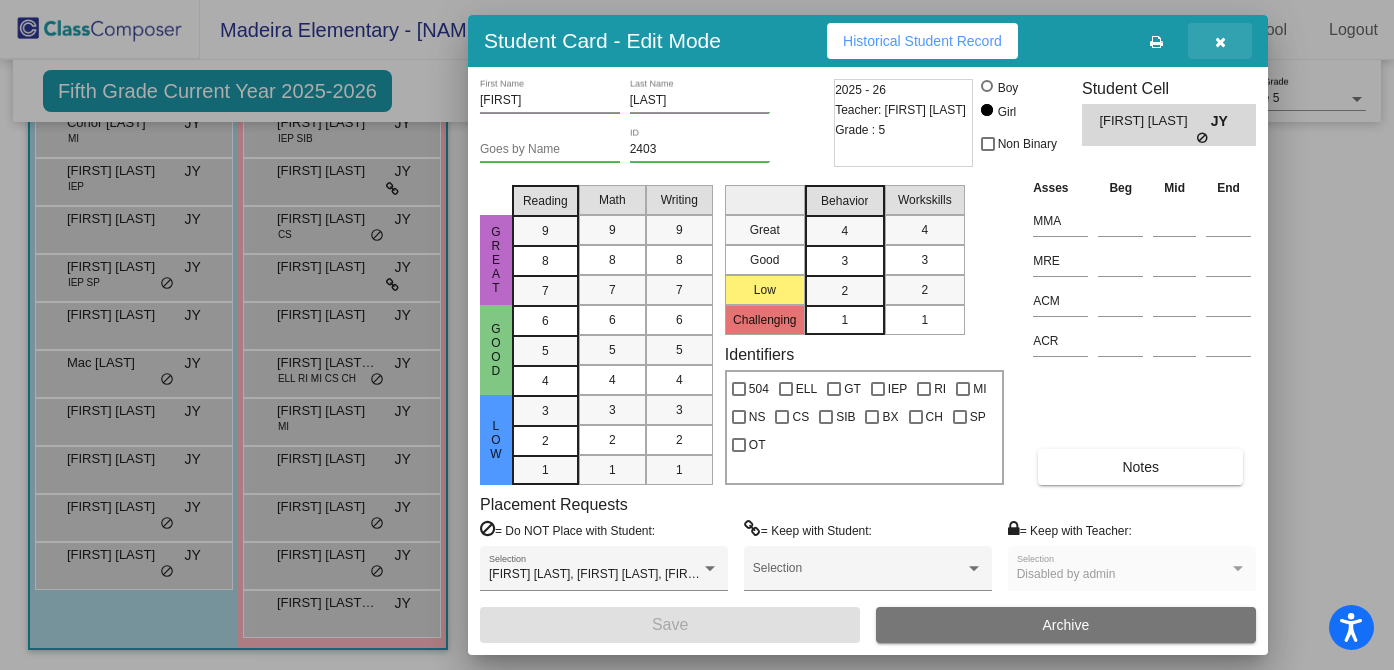 click at bounding box center [1220, 41] 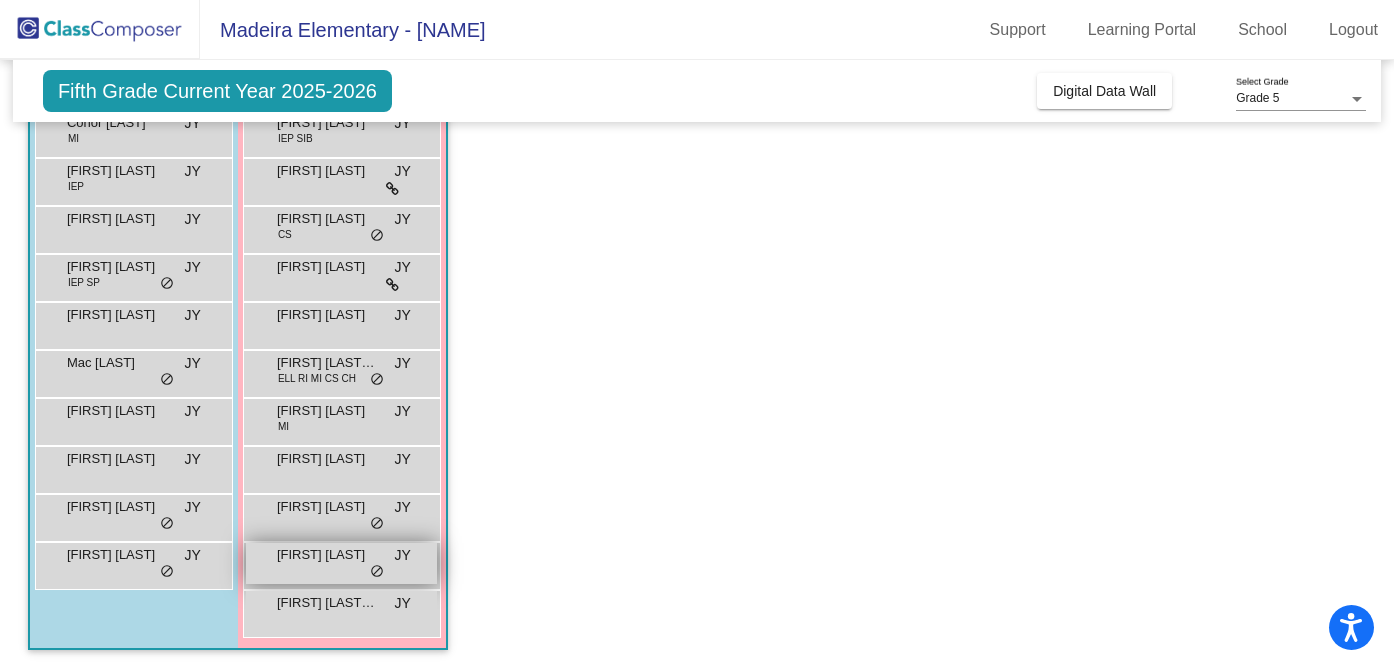 click on "[FIRST] [LAST] JY lock do_not_disturb_alt" at bounding box center [341, 563] 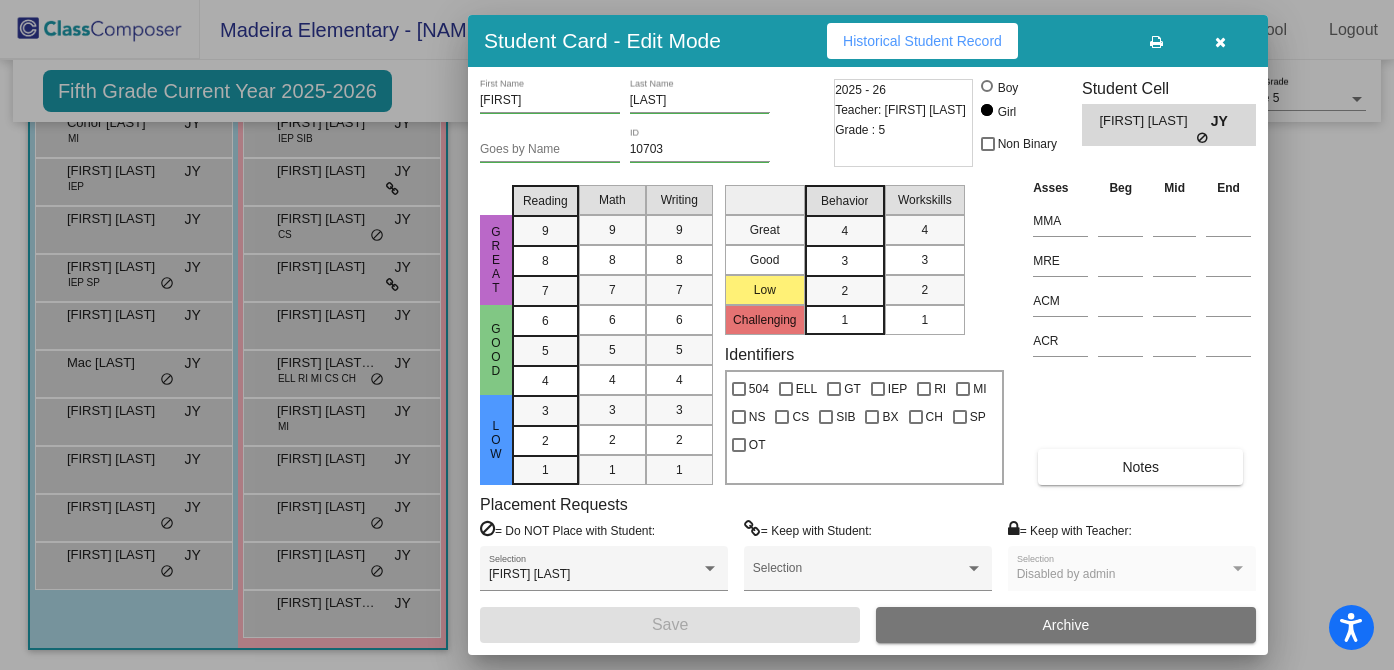scroll, scrollTop: 0, scrollLeft: 0, axis: both 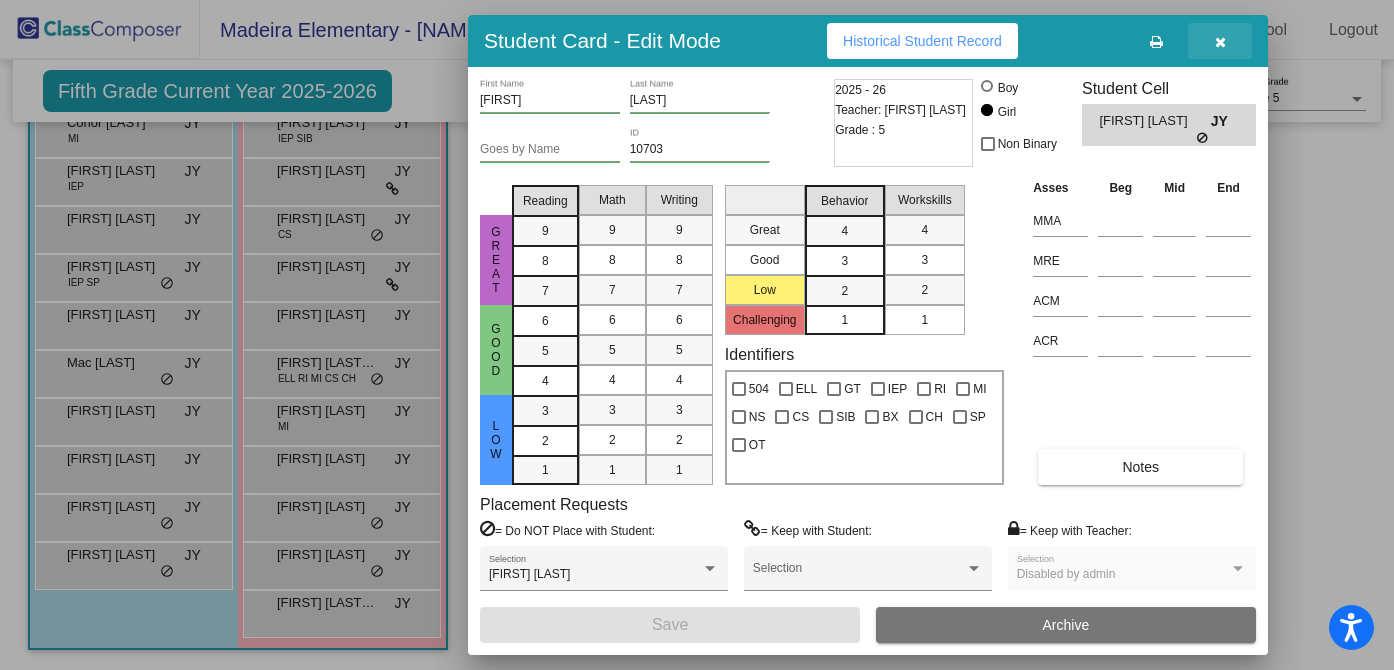 click at bounding box center [1220, 42] 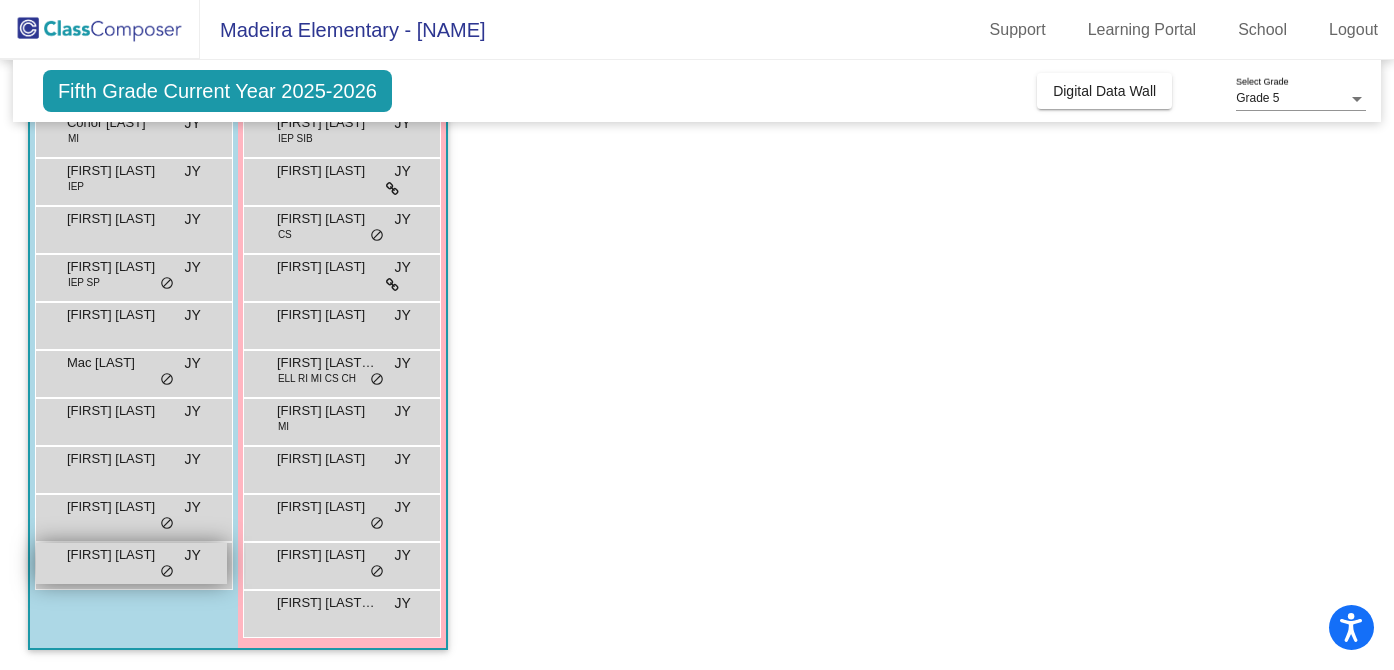 click on "[FIRST] [LAST]" at bounding box center (117, 555) 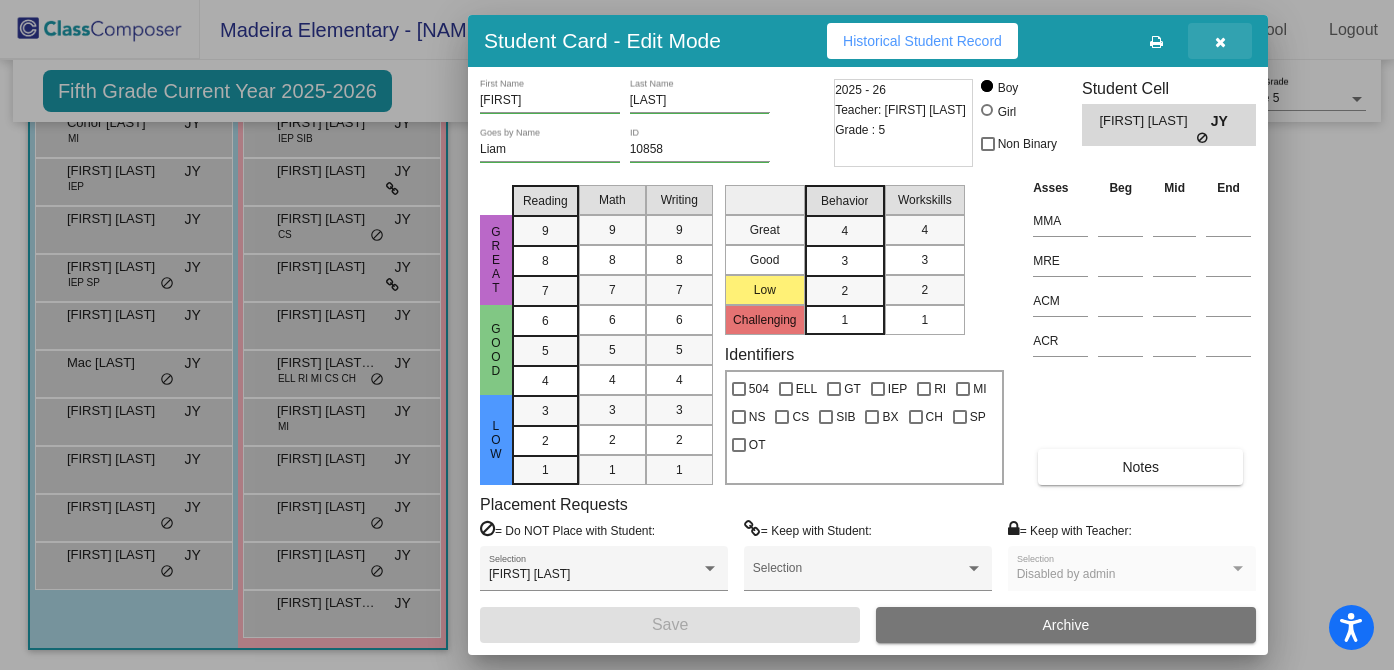 click at bounding box center [1220, 42] 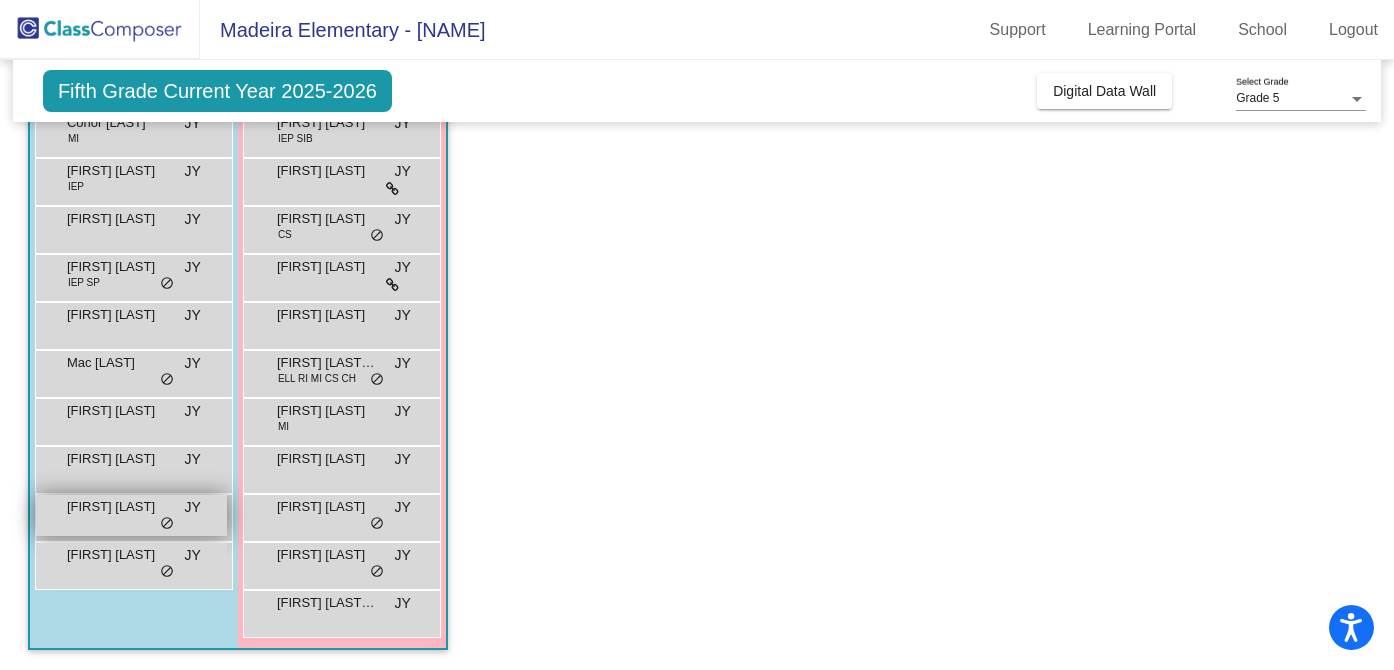 click on "[FIRST] [LAST]" at bounding box center [117, 507] 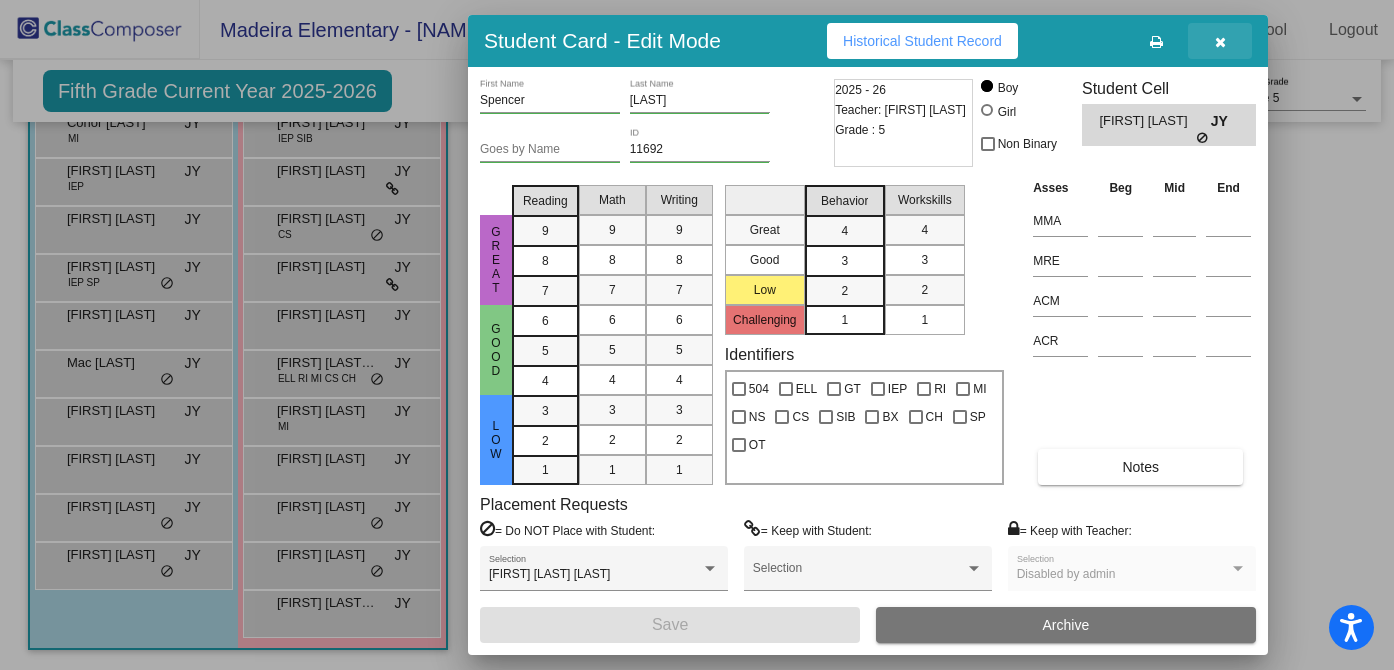 click at bounding box center [1220, 42] 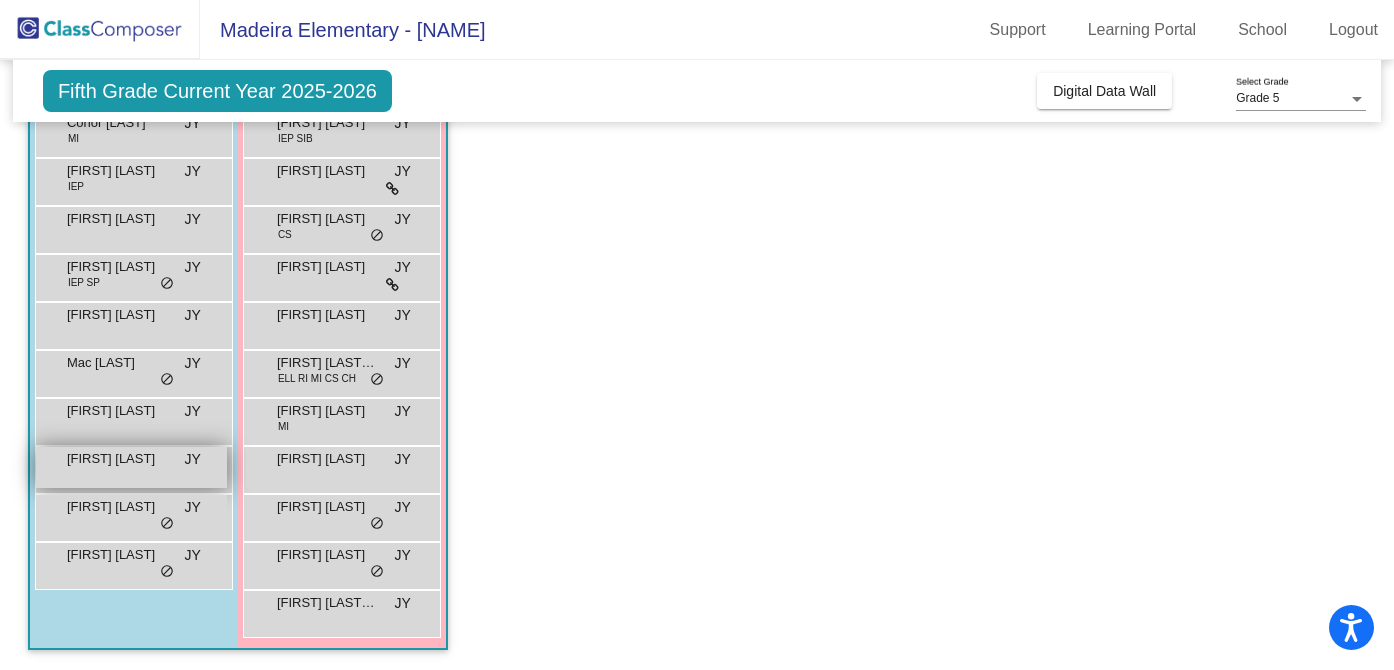 click on "[FIRST] [LAST]" at bounding box center (117, 459) 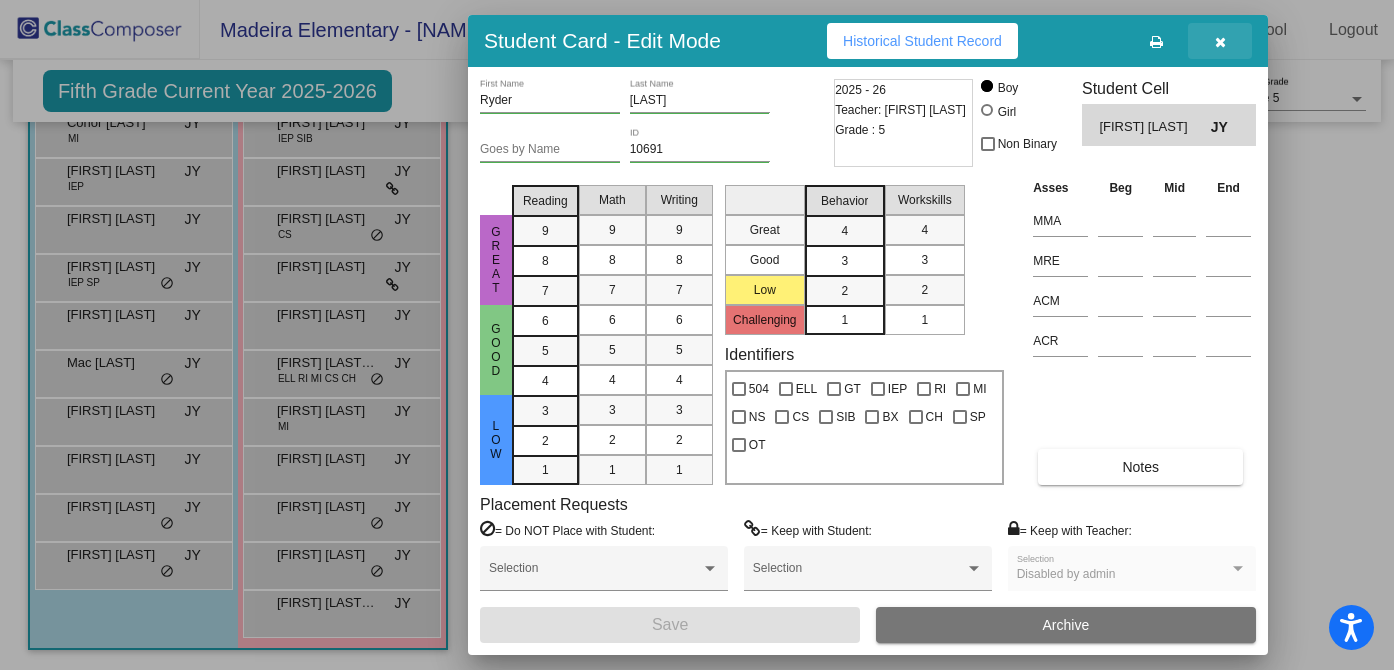click at bounding box center [1220, 42] 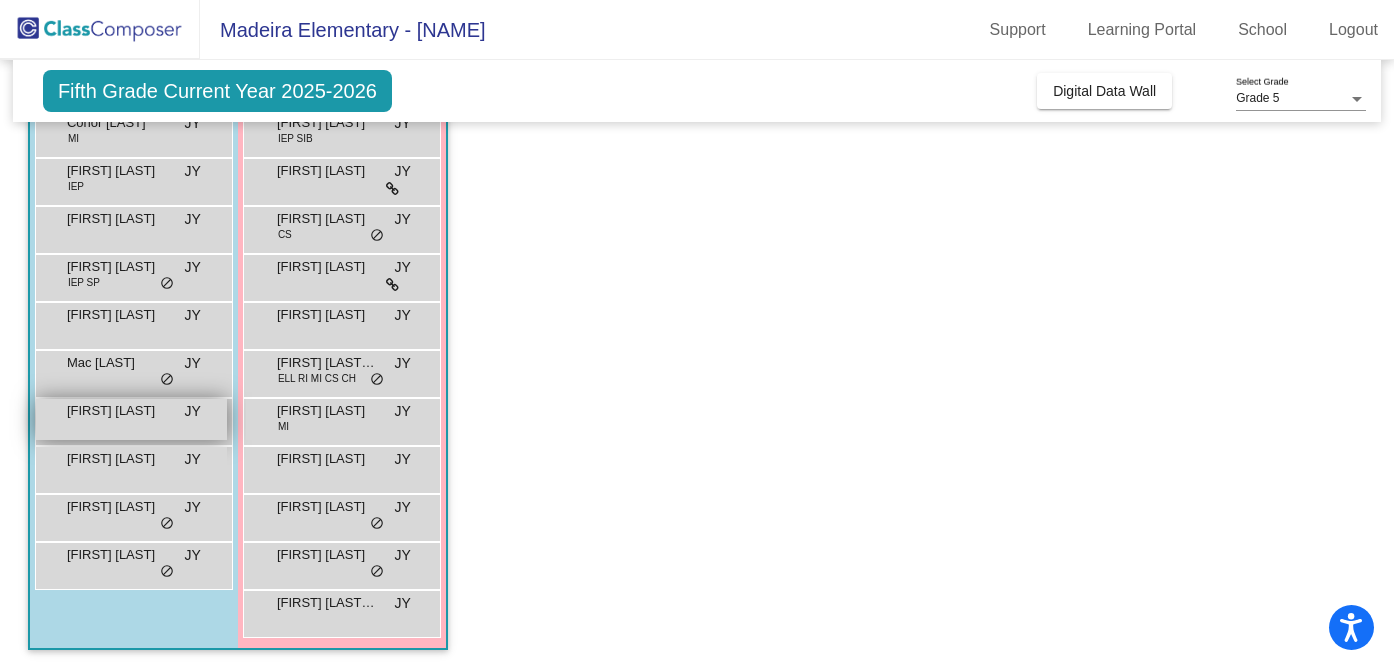 click on "[FIRST] [LAST]" at bounding box center (117, 411) 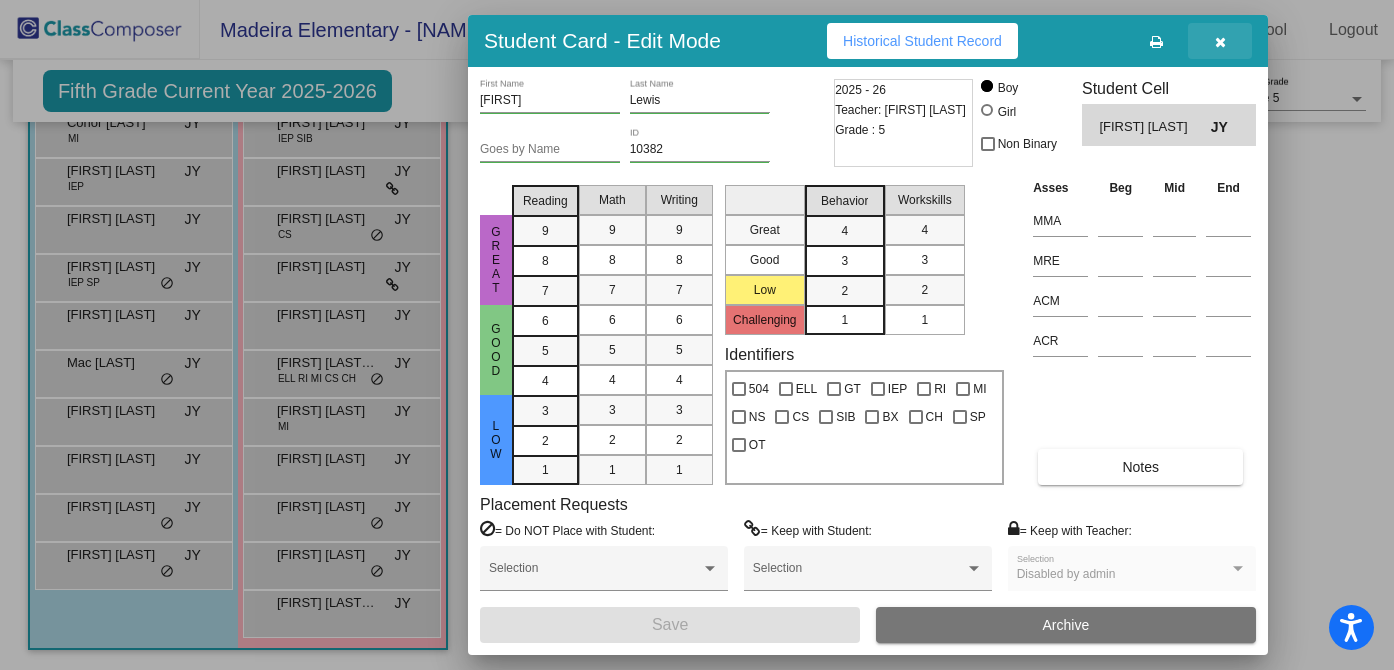 click at bounding box center [1220, 42] 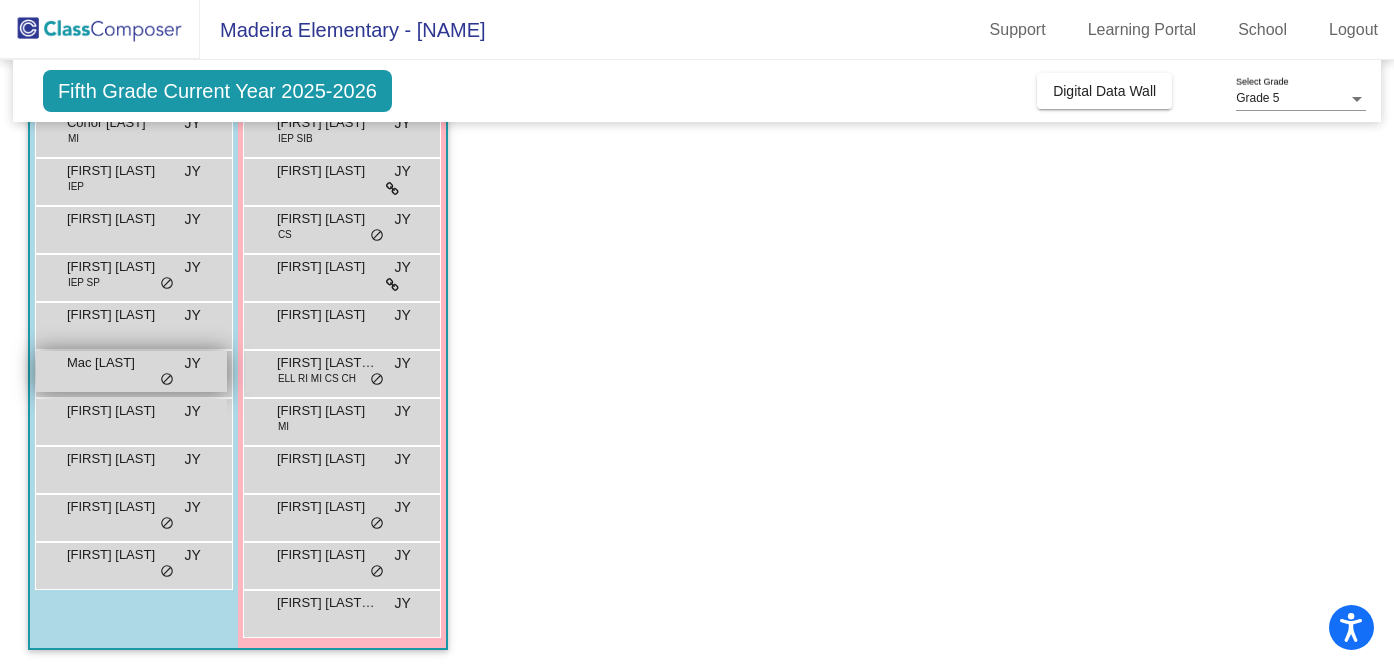 click on "Mac [LAST] JY lock do_not_disturb_alt" at bounding box center [131, 371] 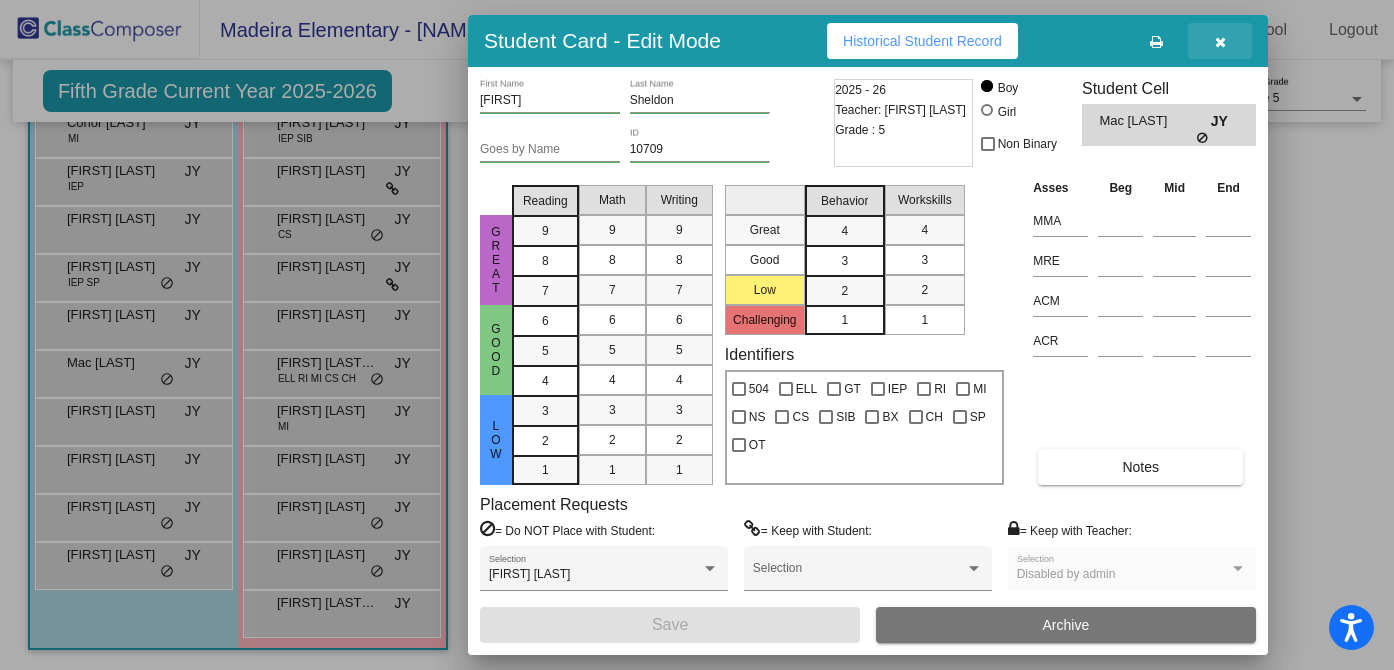 click at bounding box center [1220, 42] 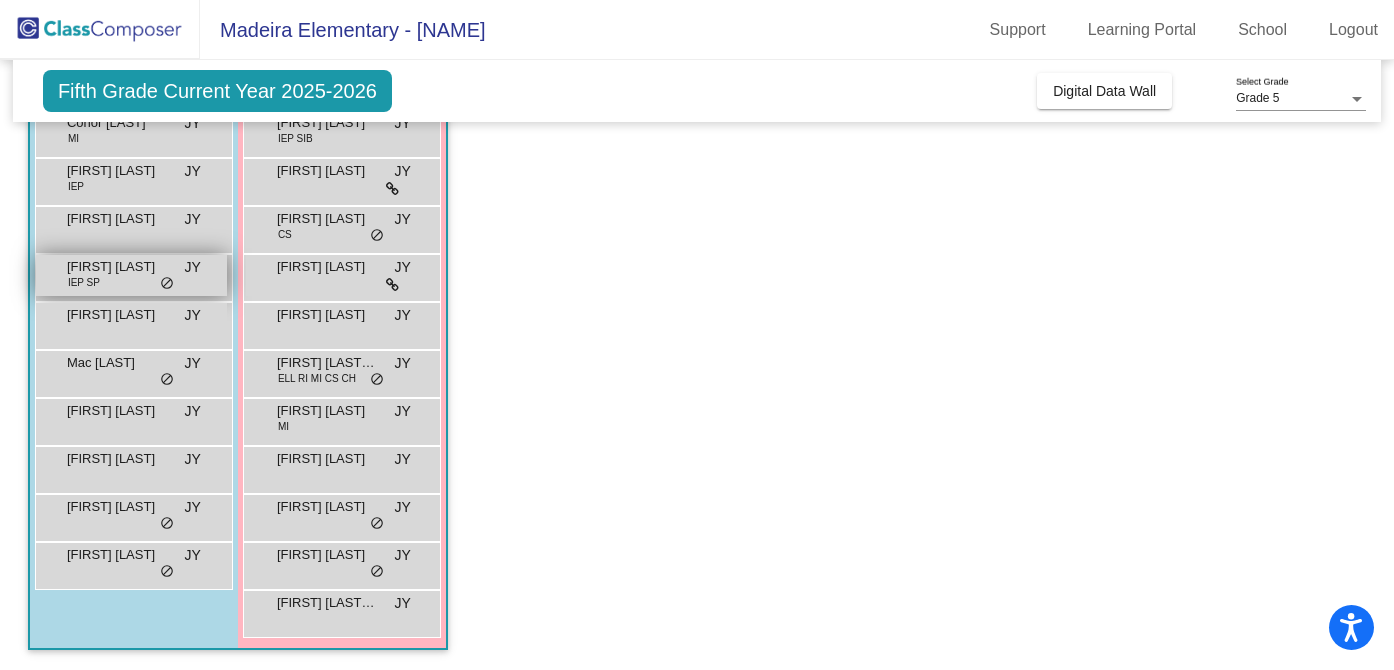 click on "[FIRST] [LAST] IEP SP JY lock do_not_disturb_alt" at bounding box center [131, 275] 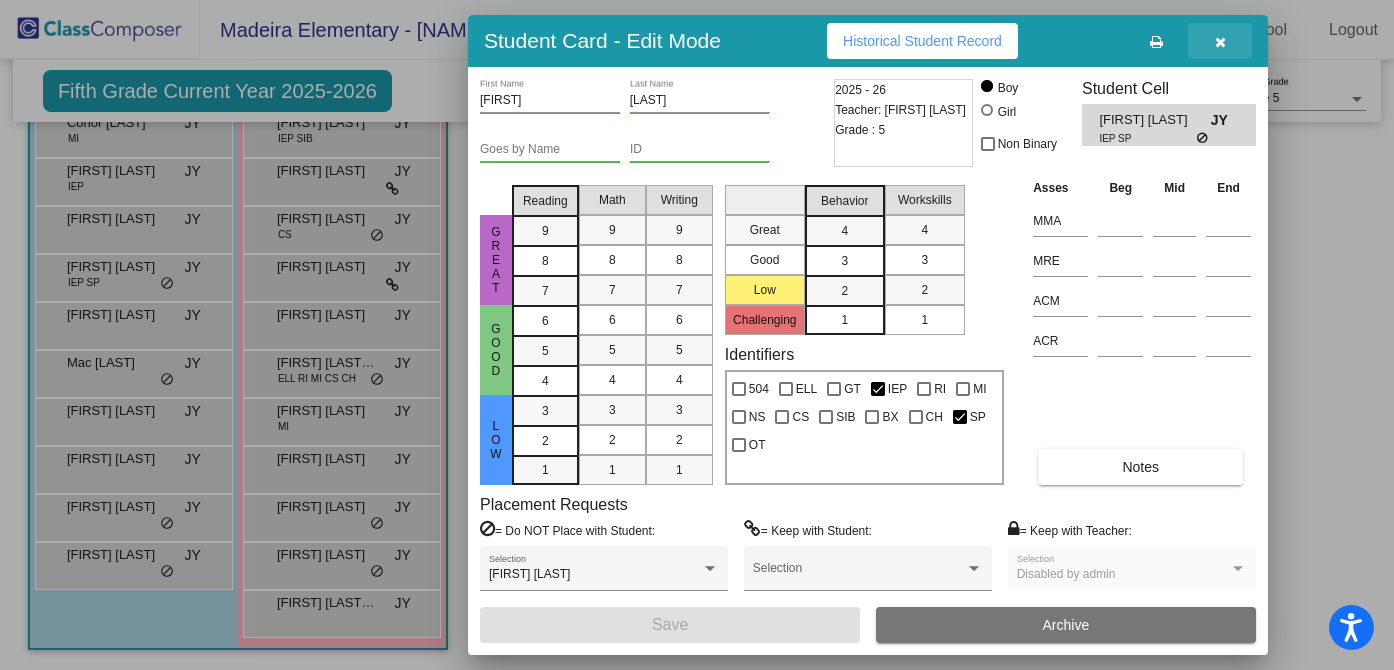 click at bounding box center (1220, 41) 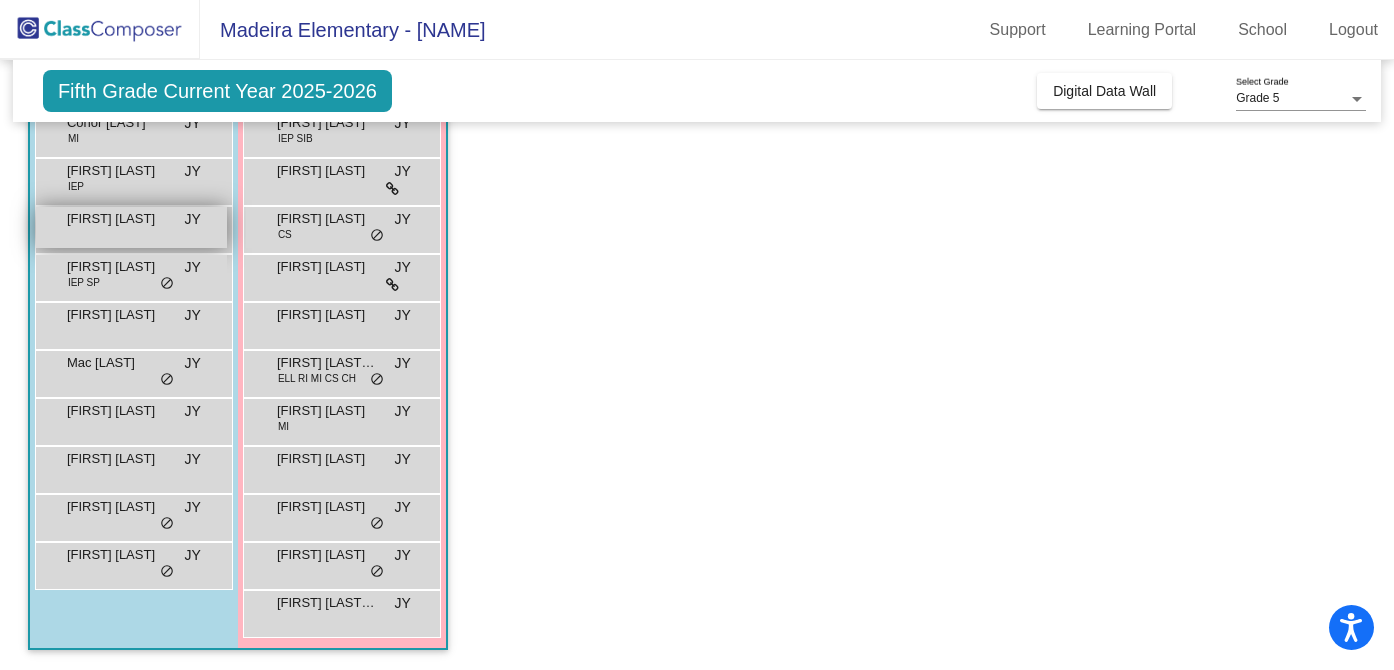 click on "[FIRST] [LAST]" at bounding box center [117, 219] 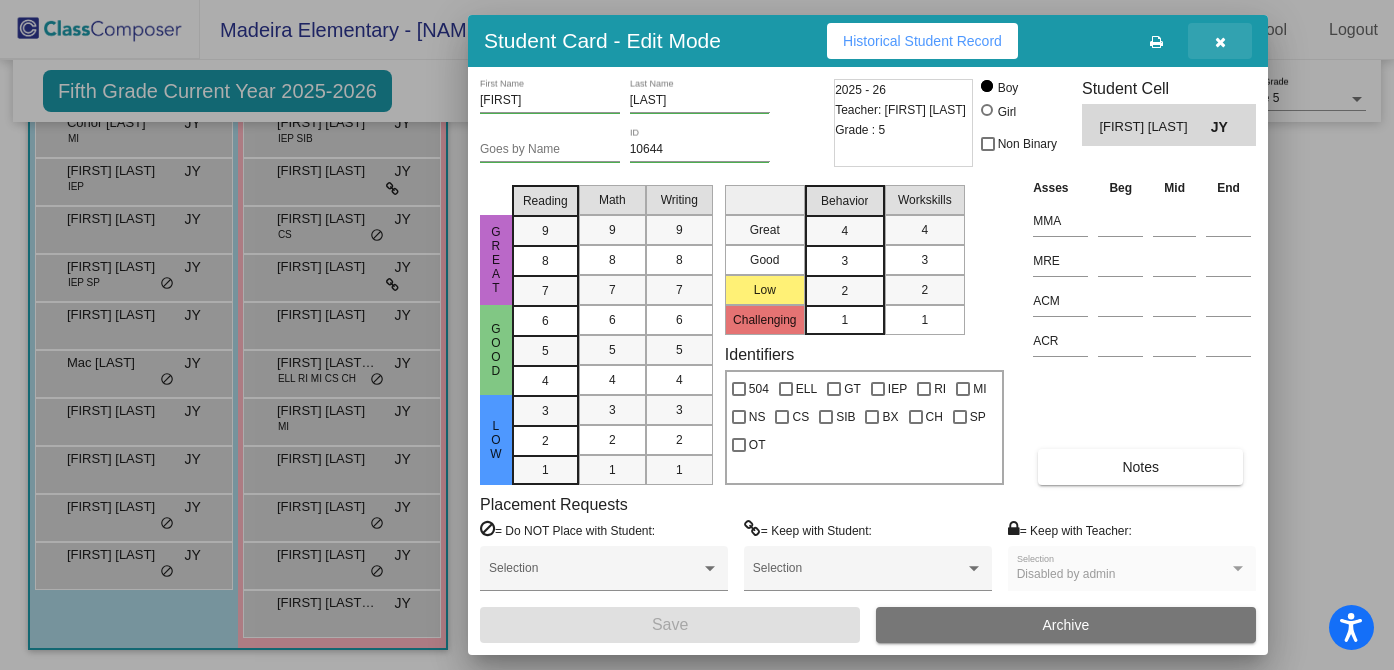 click at bounding box center [1220, 42] 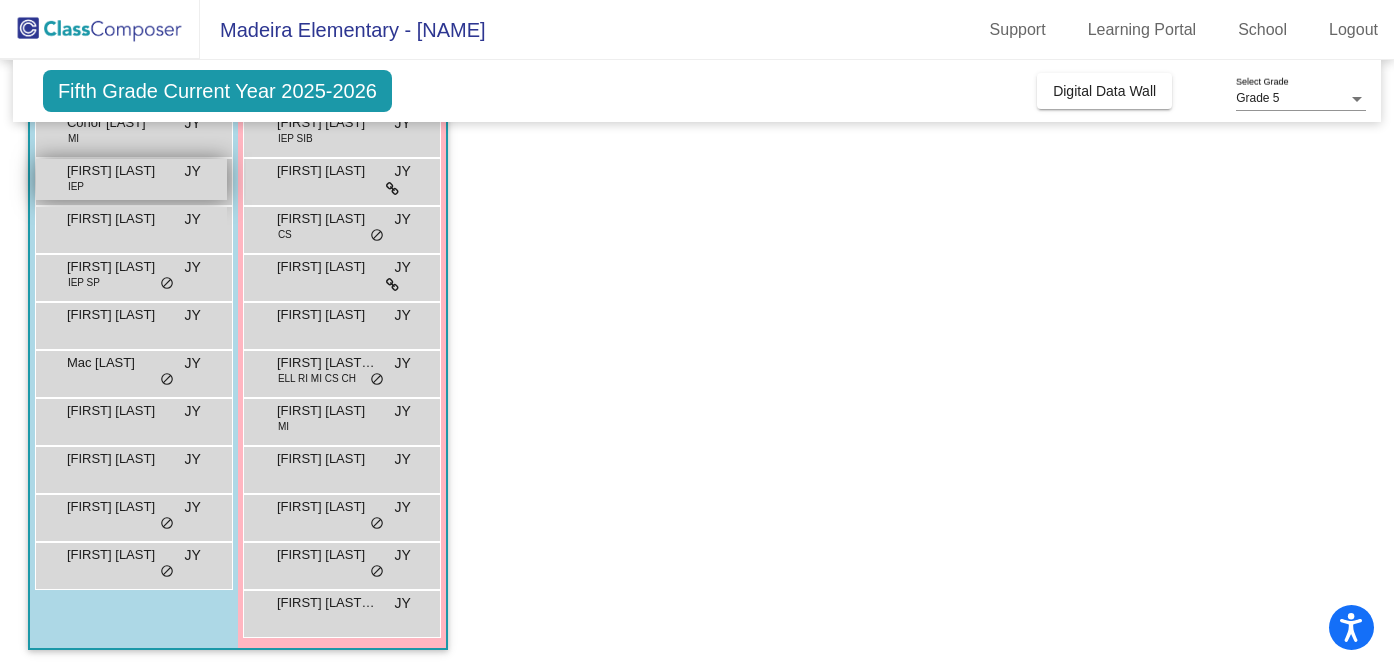 click on "[FIRST] [LAST]" at bounding box center [117, 171] 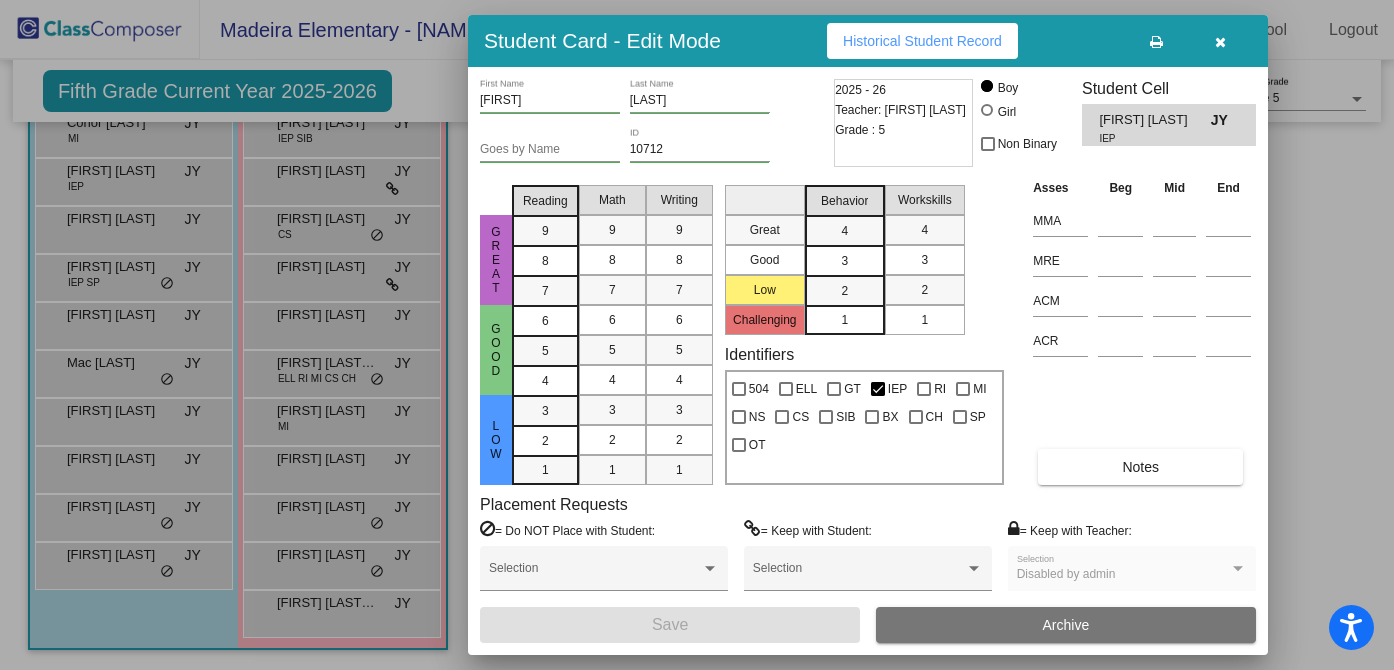 click at bounding box center [1220, 41] 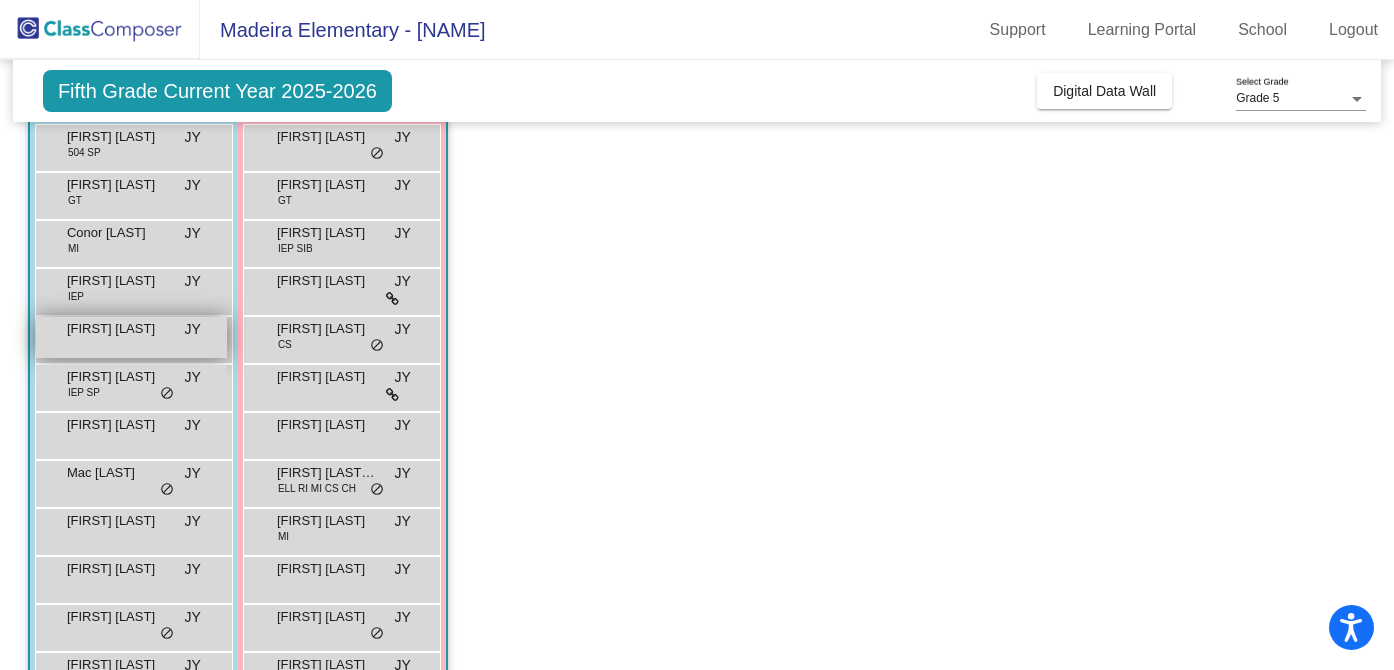 scroll, scrollTop: 186, scrollLeft: 0, axis: vertical 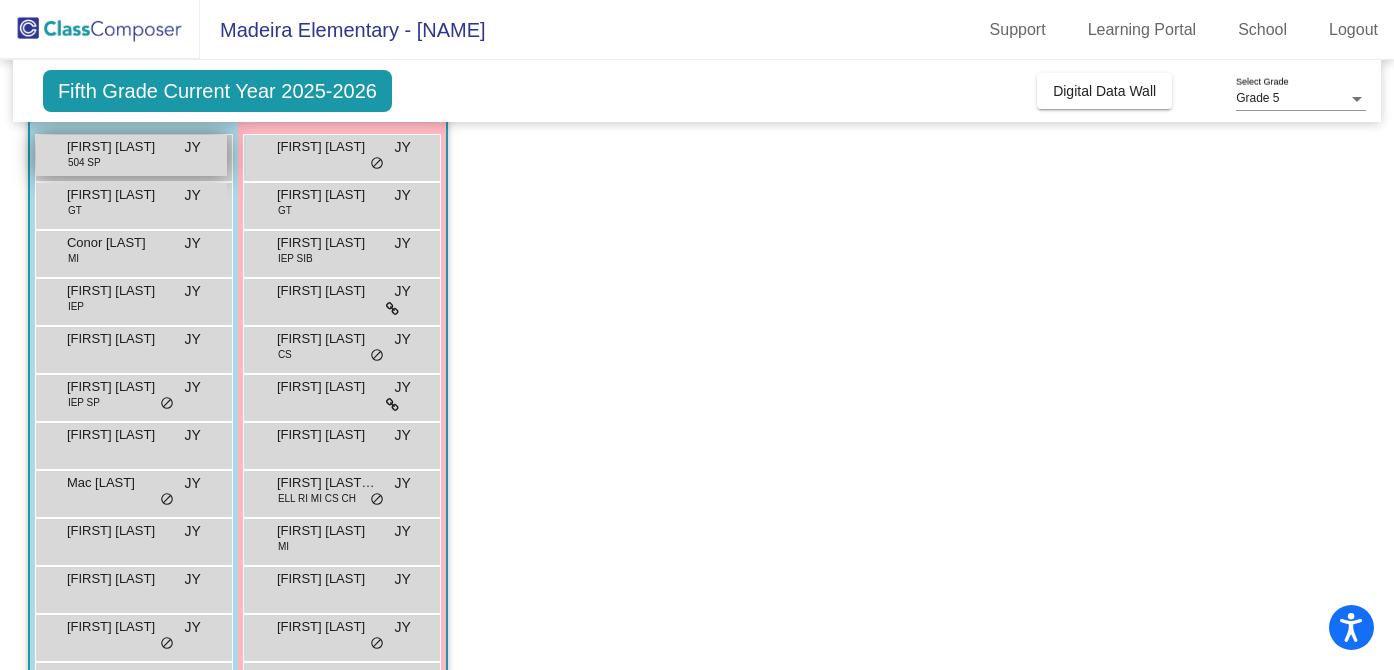 click on "[FIRST] [LAST] 504 SP JY lock do_not_disturb_alt" at bounding box center [131, 155] 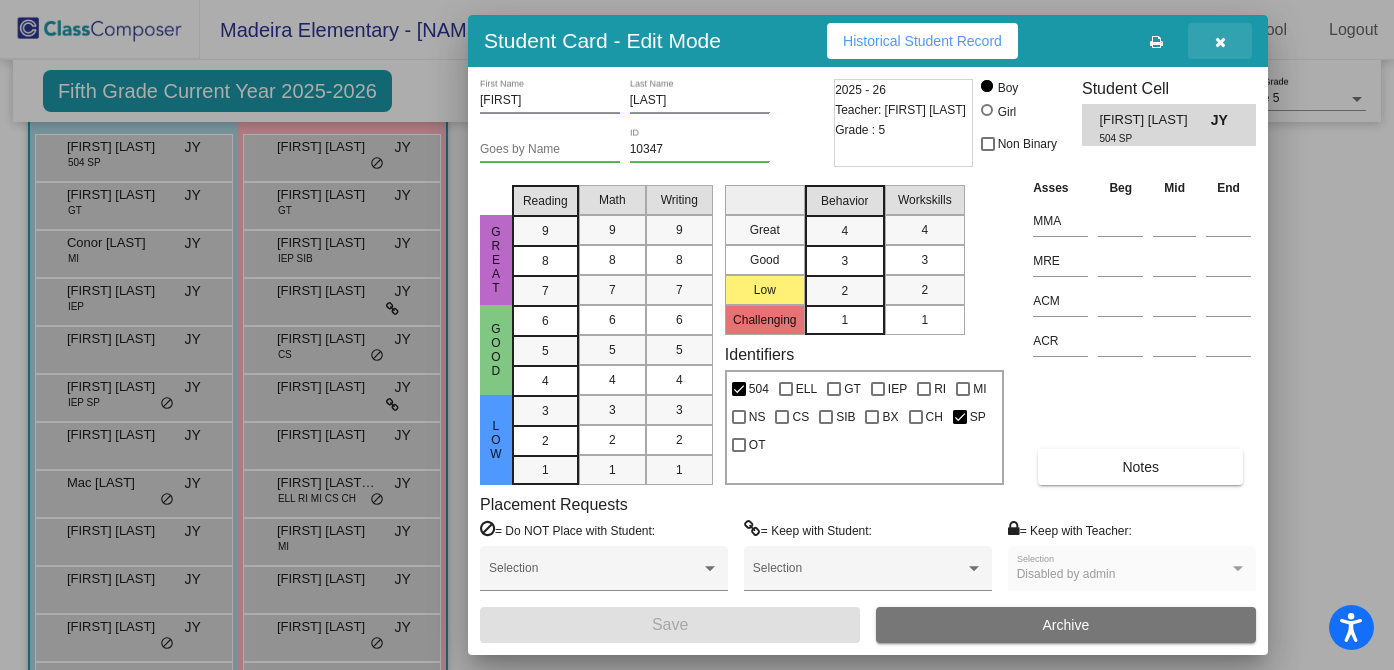 click at bounding box center [1220, 42] 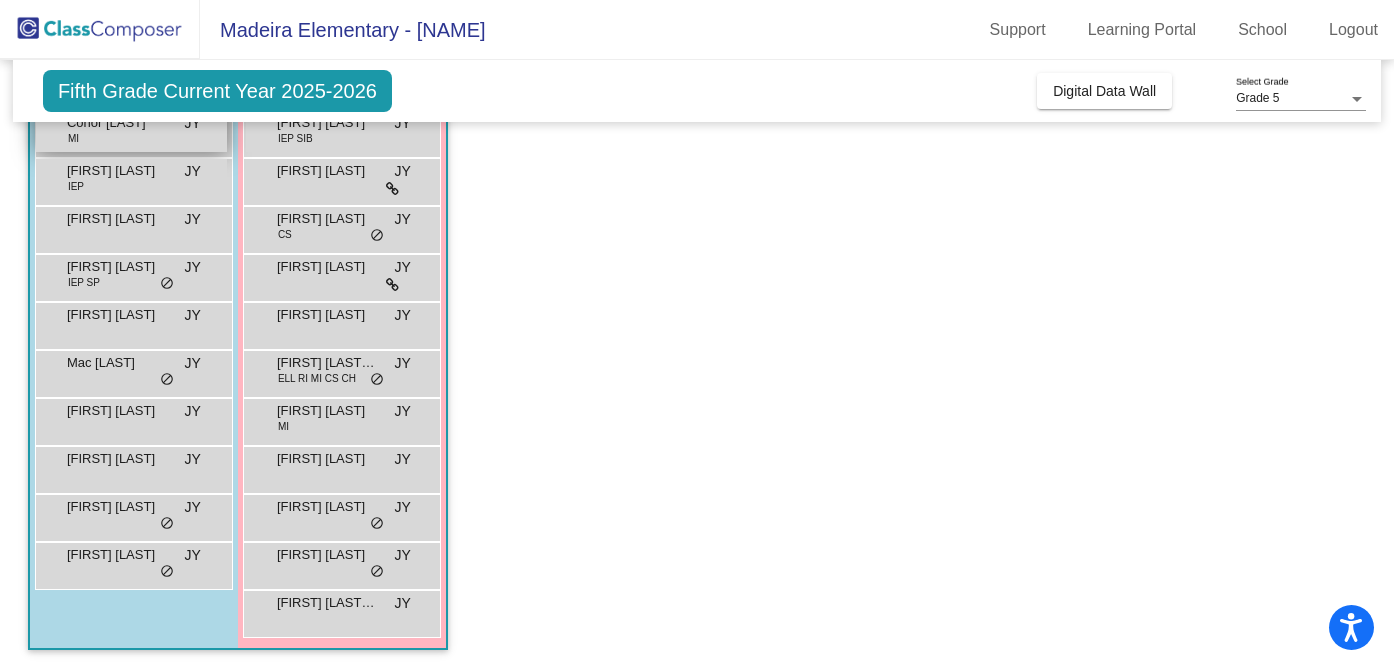 scroll, scrollTop: 0, scrollLeft: 0, axis: both 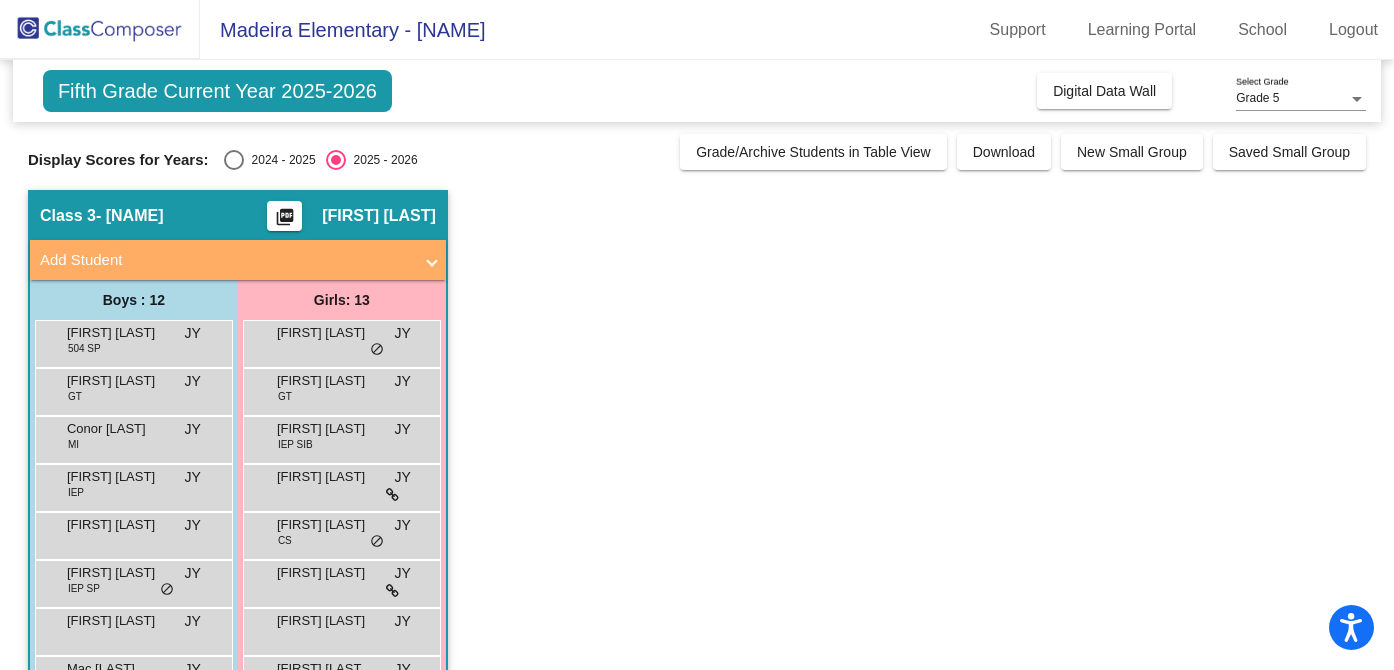 click on "Grade 5" at bounding box center [1292, 99] 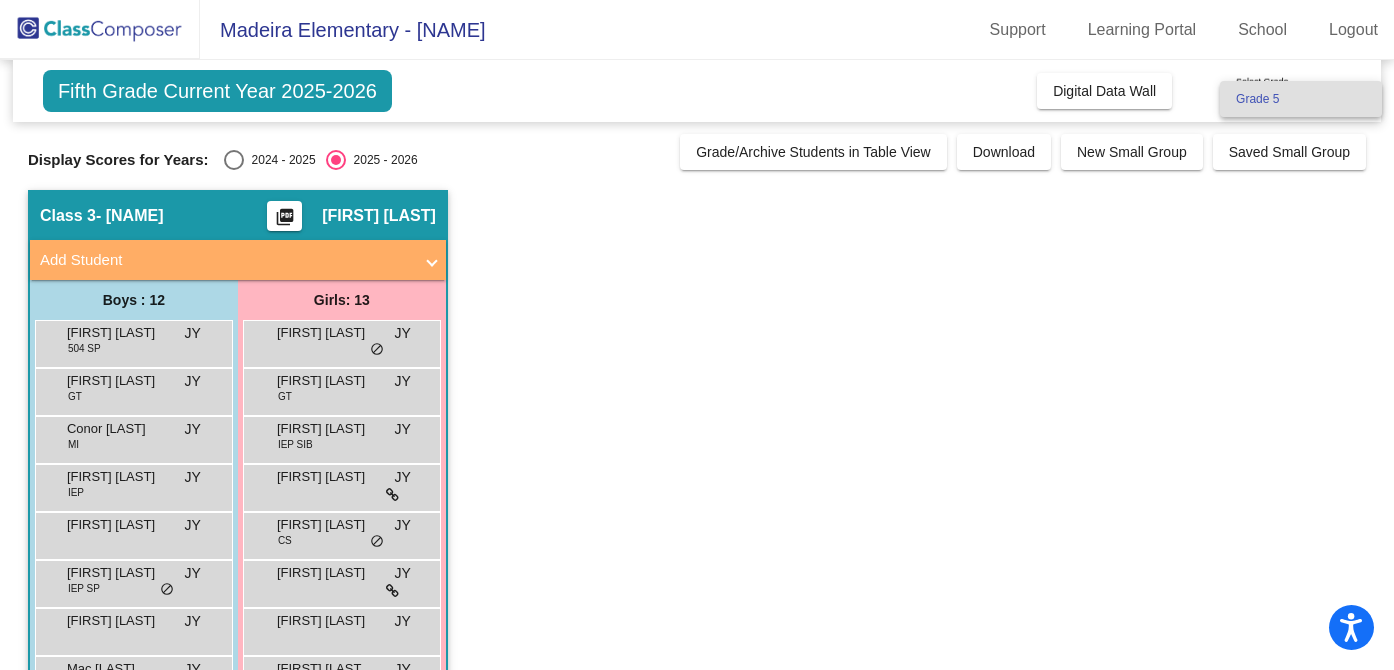 click at bounding box center (697, 335) 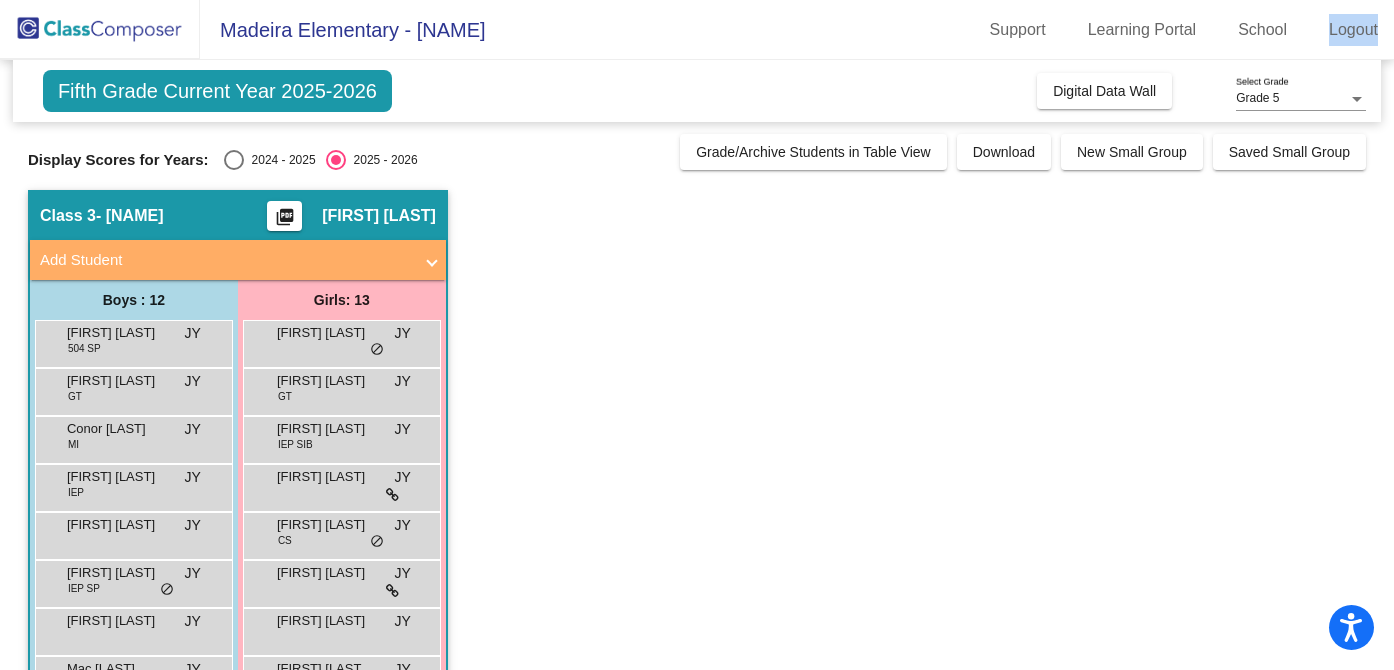 click on "Logout" 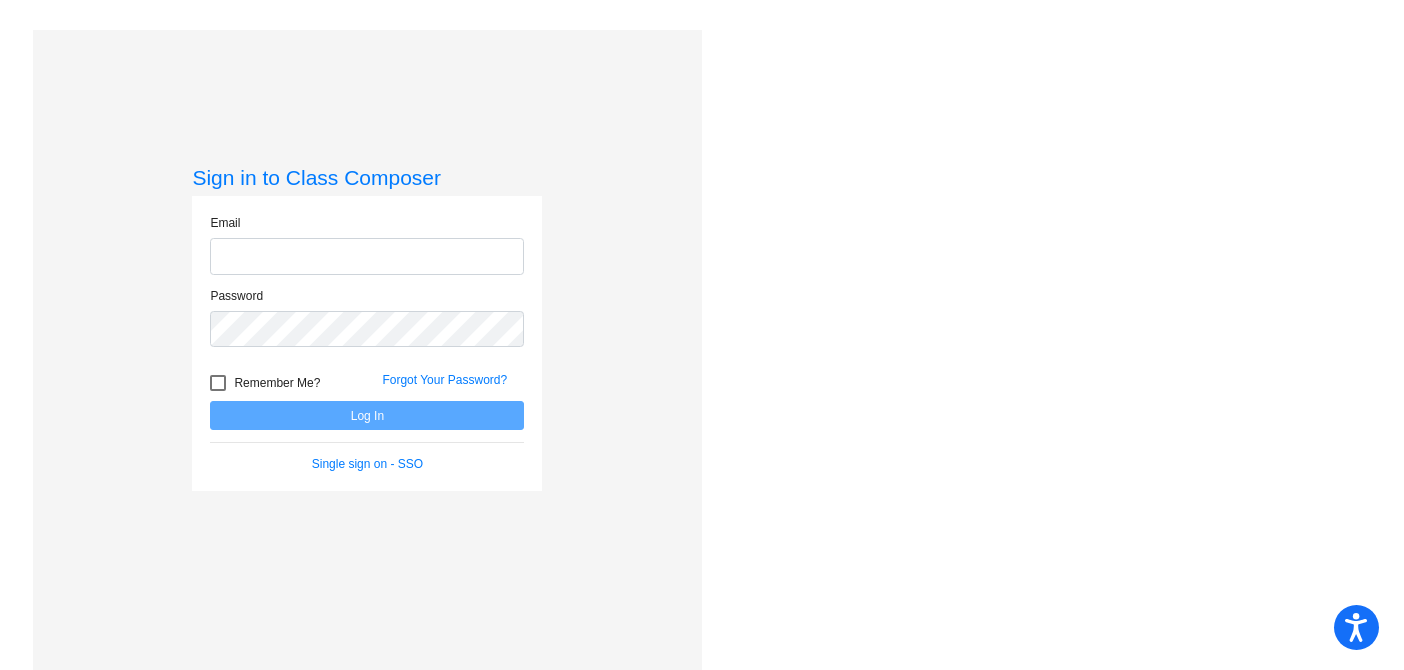 scroll, scrollTop: 0, scrollLeft: 0, axis: both 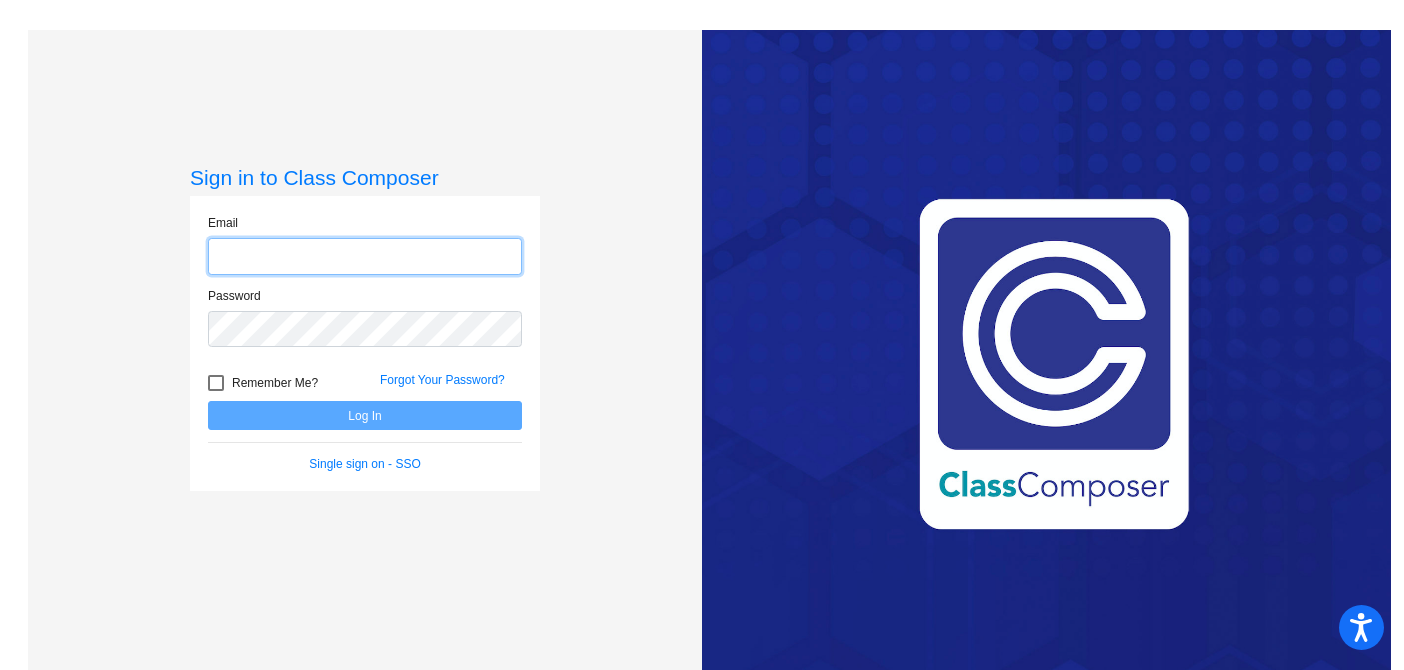type on "jyun@[example.com]" 